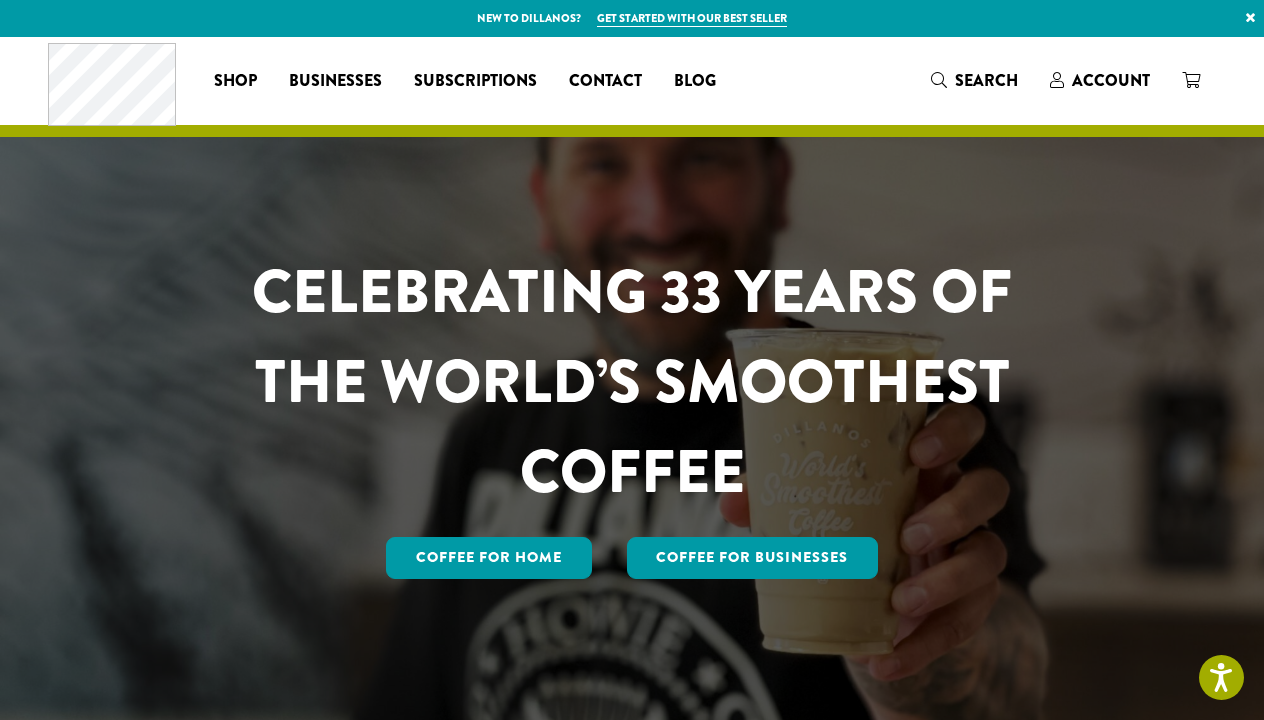 scroll, scrollTop: 0, scrollLeft: 0, axis: both 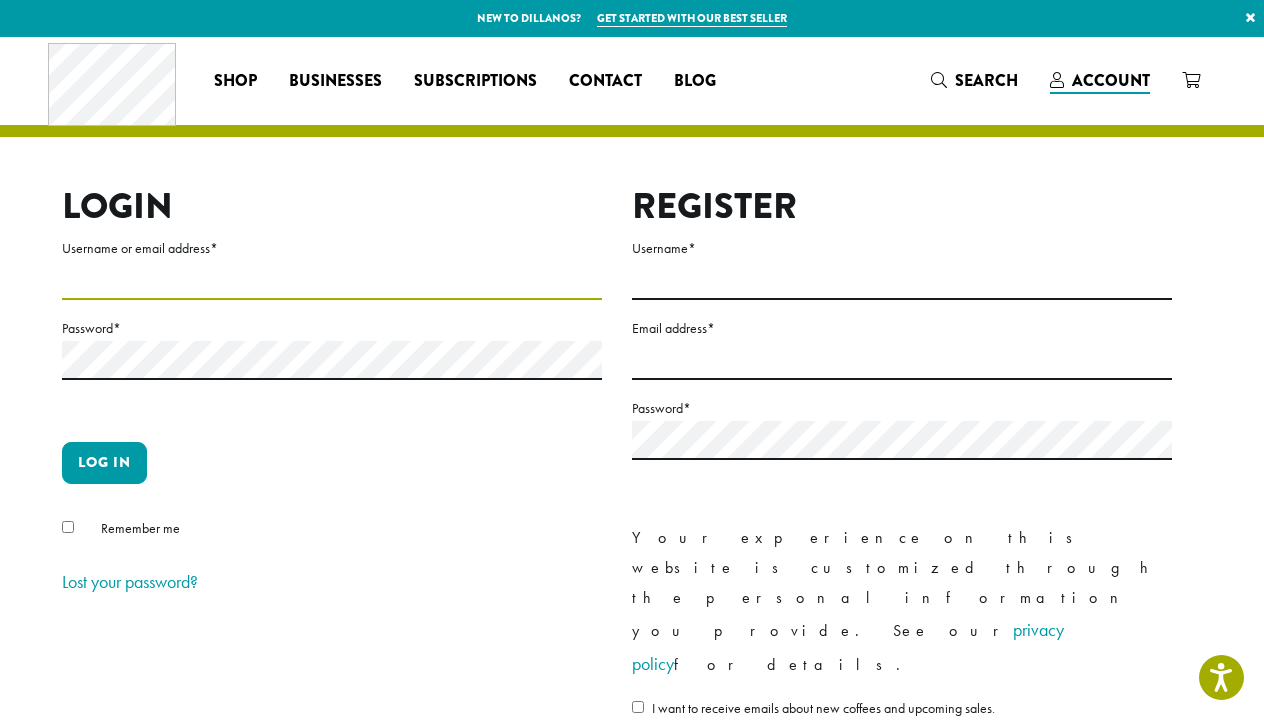 type on "**********" 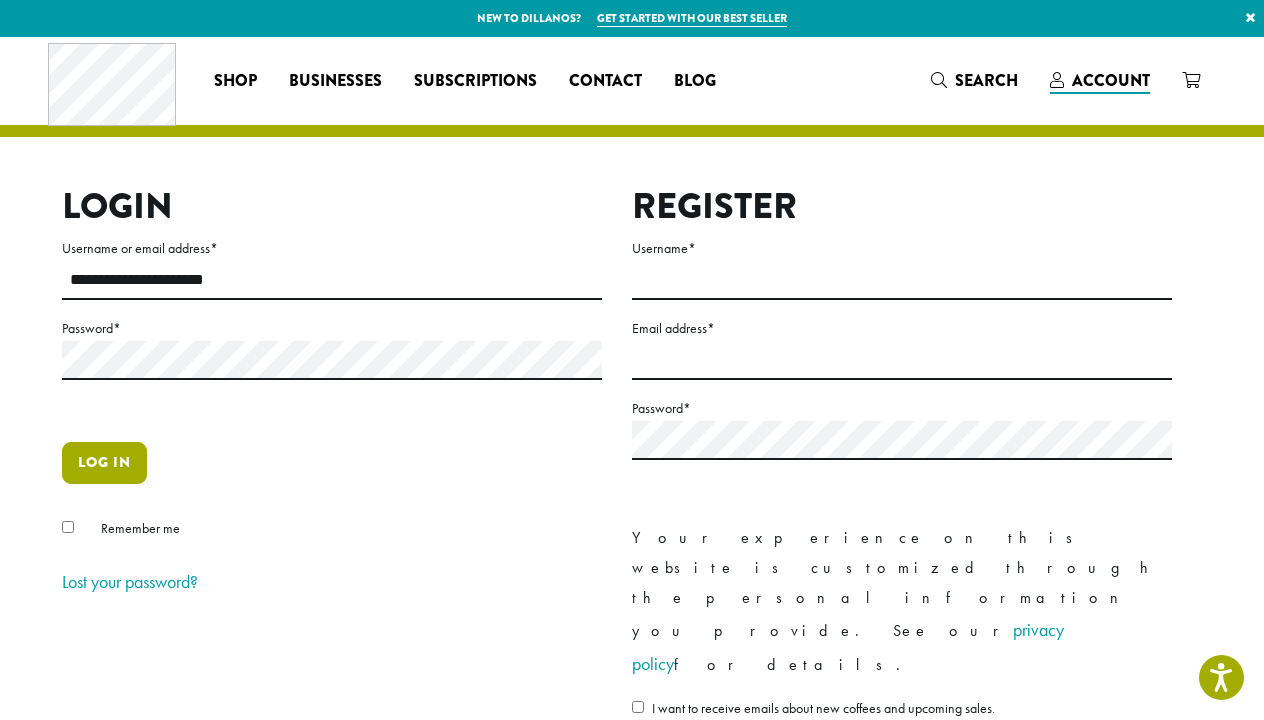click on "Log in" at bounding box center [104, 463] 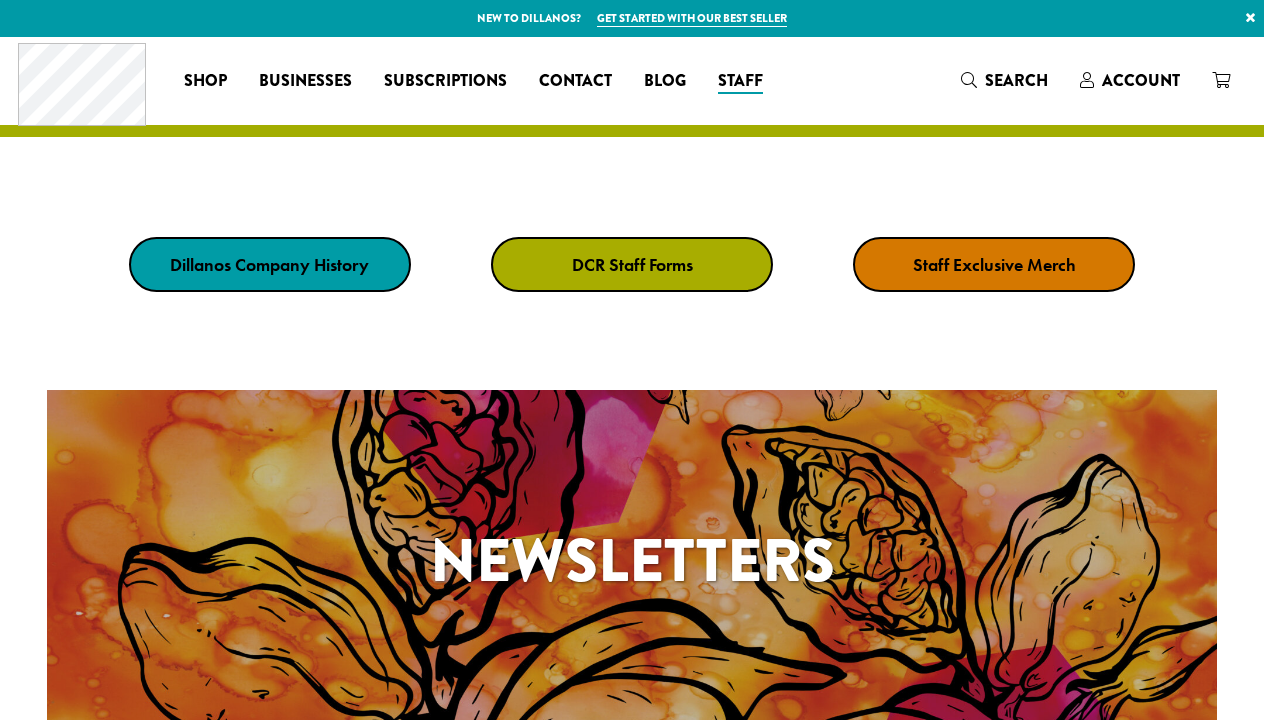 scroll, scrollTop: 0, scrollLeft: 0, axis: both 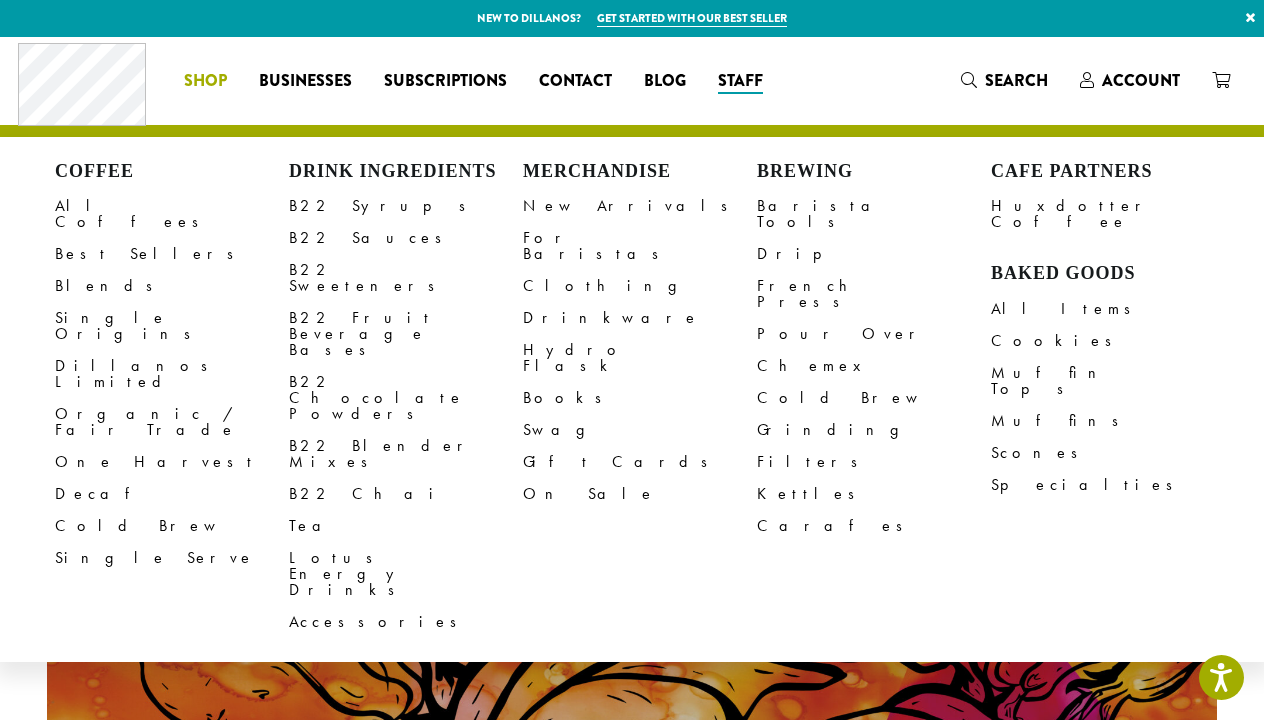 click on "Coffee All Coffees
Best Sellers
Blends
Single Origins
Dillanos Limited
Organic / Fair Trade
One Harvest
Decaf
Cold Brew
Single Serve
Drink Ingredients B22 Syrups
B22 Sauces
B22 Sweeteners
B22 Fruit Beverage Bases
B22 Chocolate Powders
B22 Blender Mixes
B22 Chai
Tea
Lotus Energy Drinks
Accessories
Merchandise New Arrivals
For Baristas
Clothing
Drinkware
Hydro Flask
Books
Swag
Gift Cards
On Sale
Brewing Barista Tools
Drip
French Press
Pour Over
Chemex
Cold Brew
Grinding
Filters
Kettles
Carafes
Cafe Partners Huxdotter Coffee
Baked Goods All Items
Cookies
Muffin Tops
Muffins
Scones
Specialties
Shop" at bounding box center (205, 81) 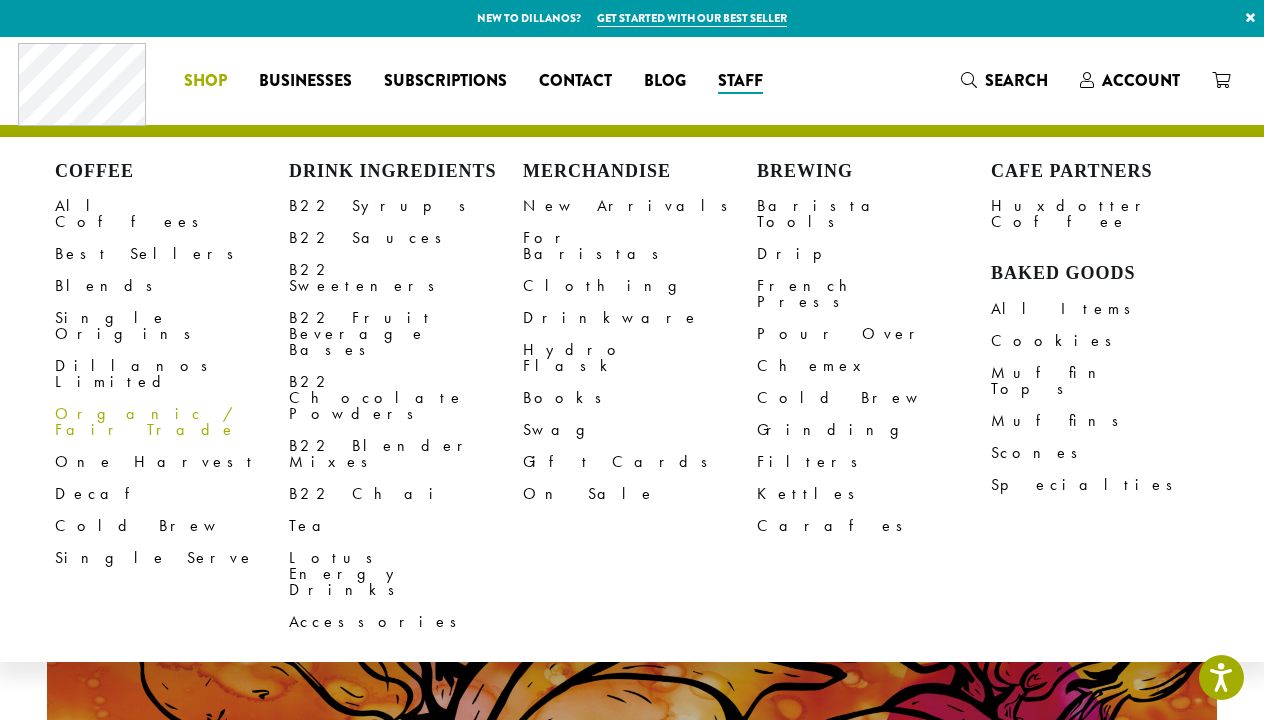 click on "Organic / Fair Trade" at bounding box center [172, 422] 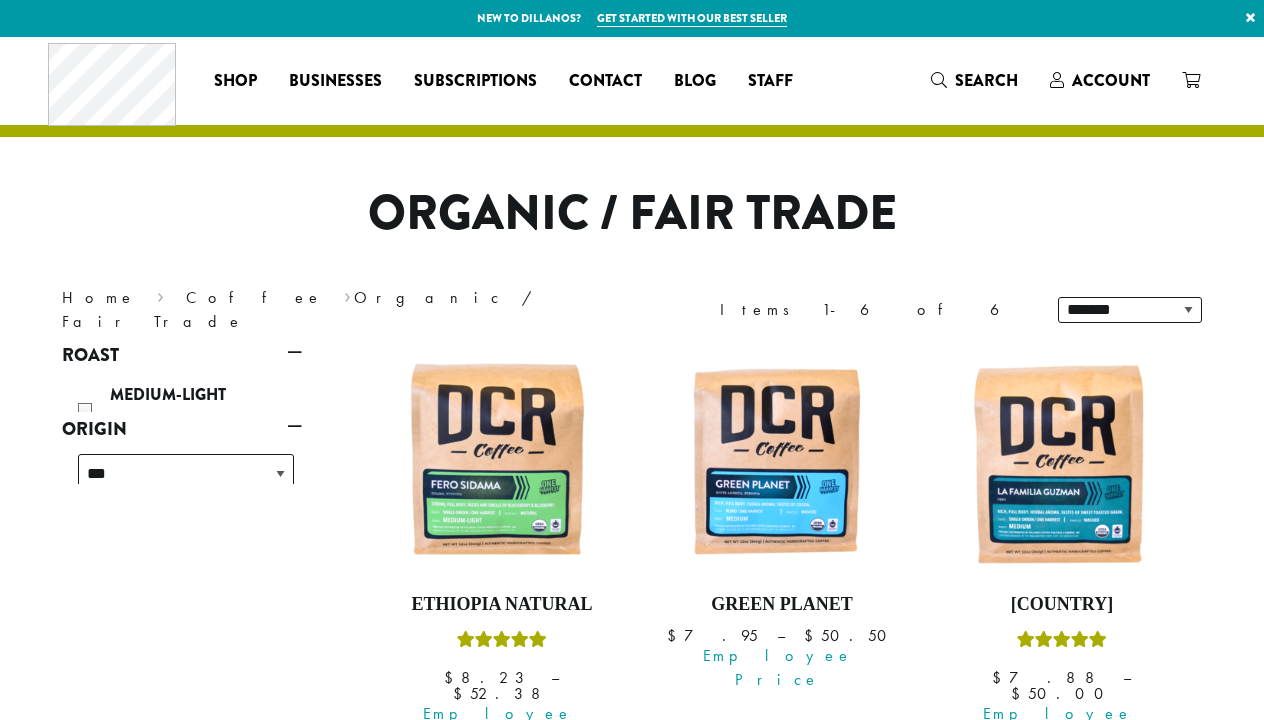scroll, scrollTop: 0, scrollLeft: 0, axis: both 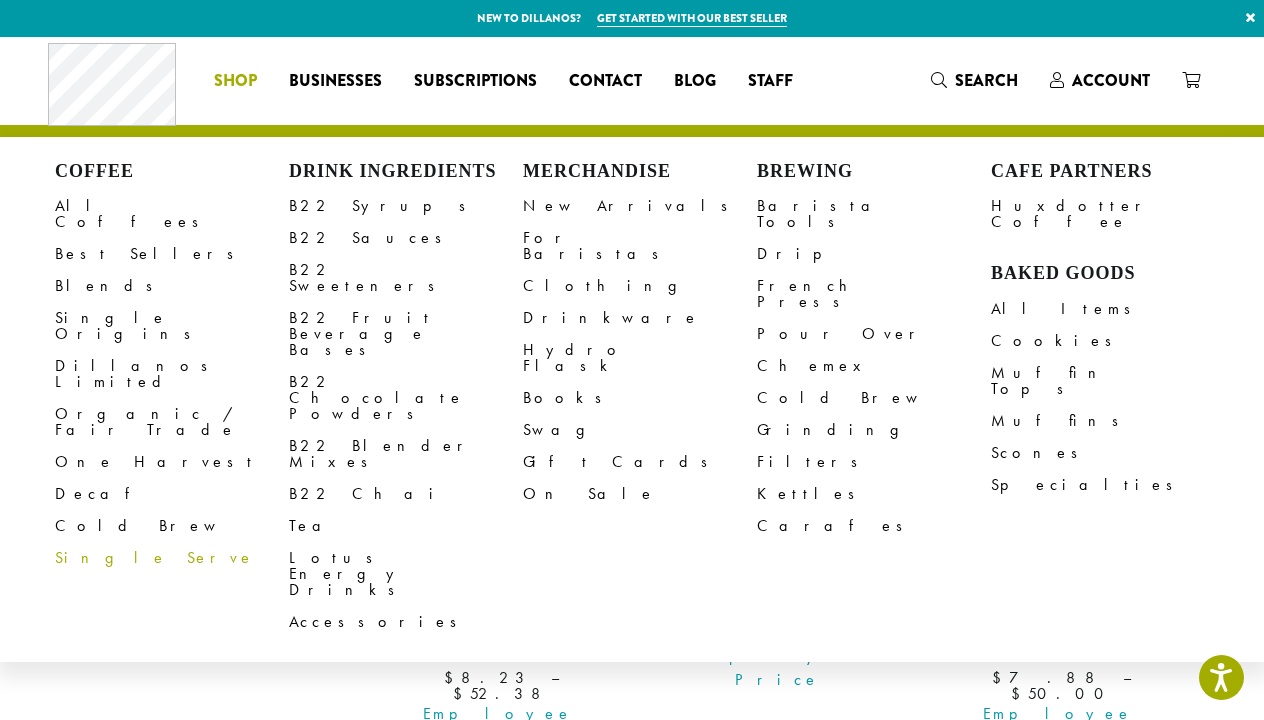 click on "Shop" at bounding box center [235, 81] 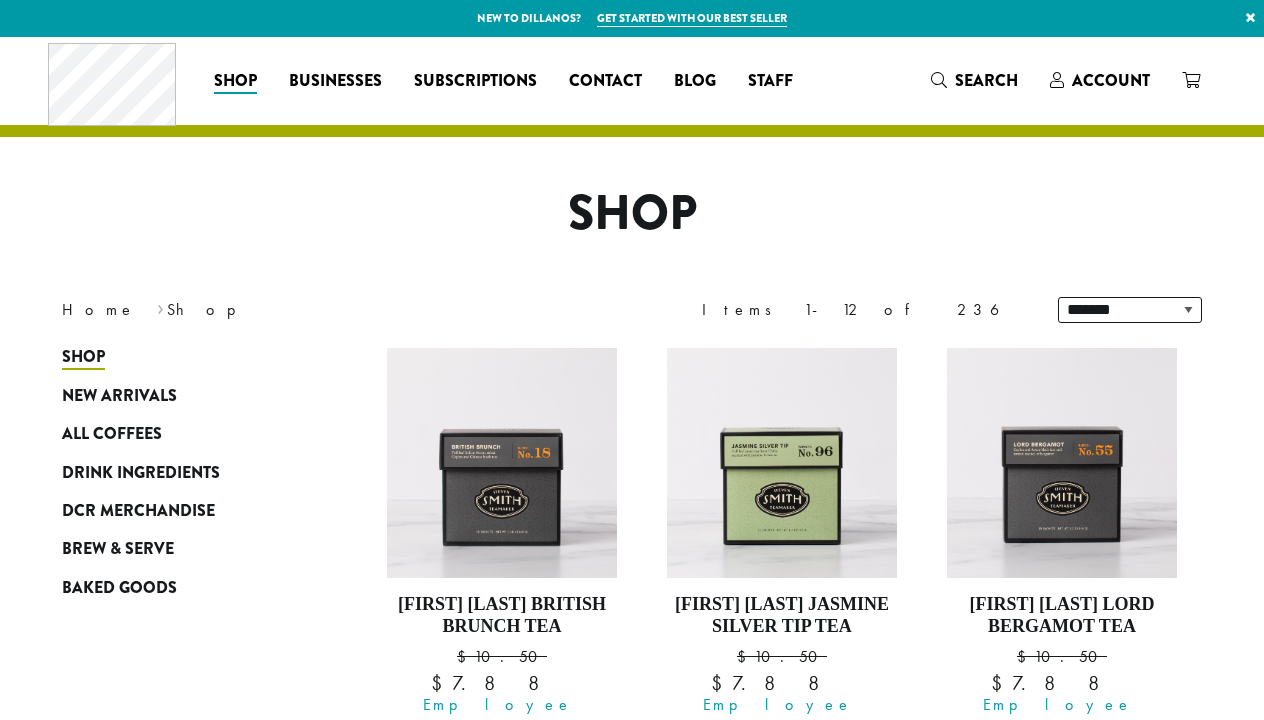 scroll, scrollTop: 0, scrollLeft: 0, axis: both 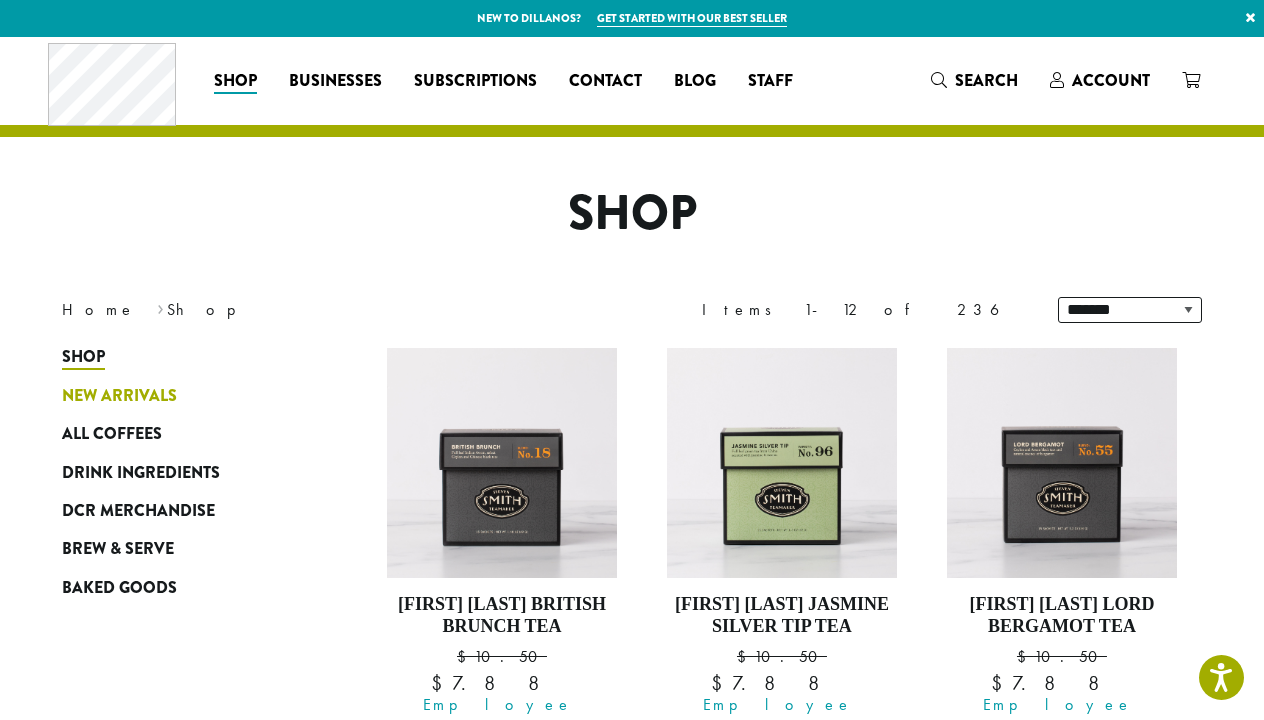 click on "New Arrivals" at bounding box center (119, 396) 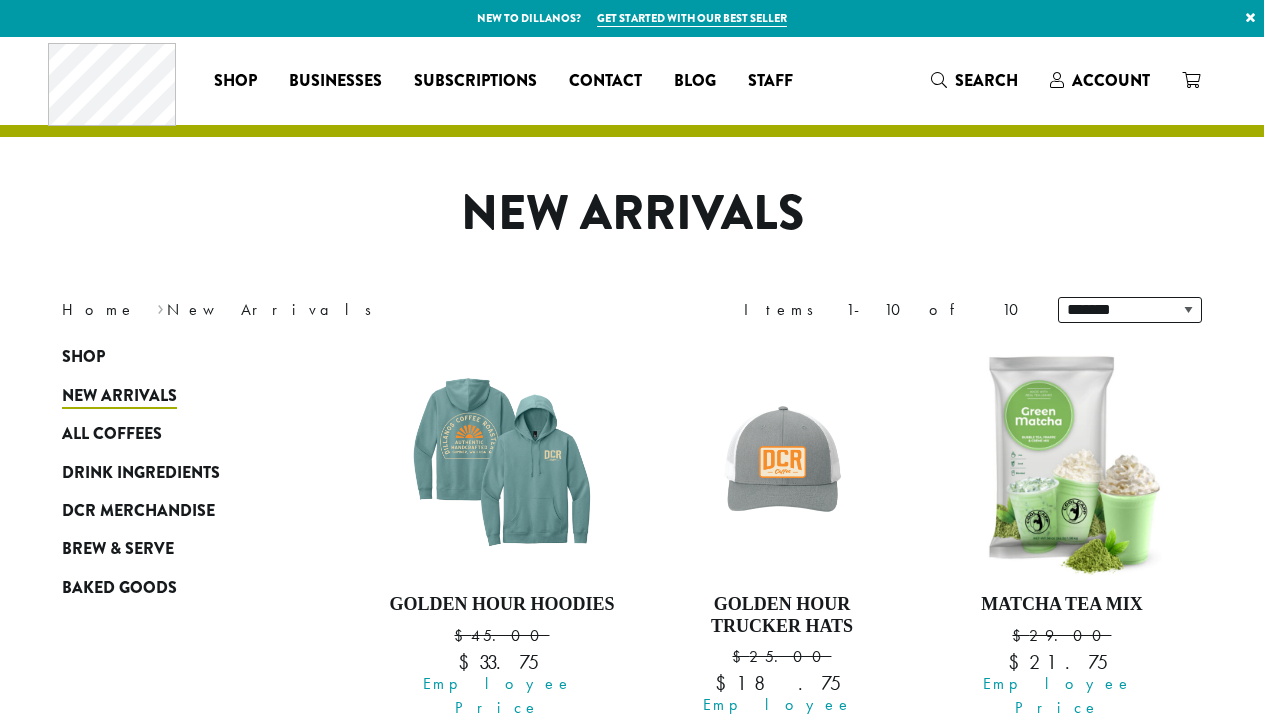 scroll, scrollTop: 0, scrollLeft: 0, axis: both 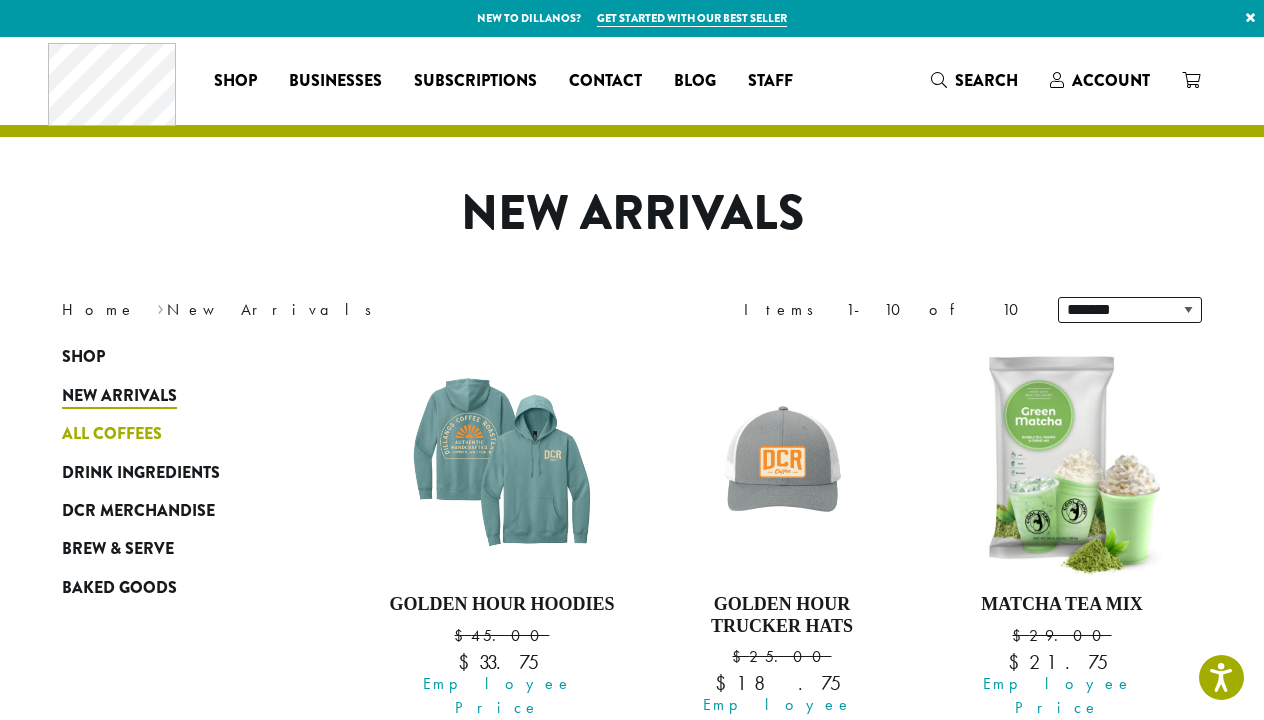 click on "All Coffees" at bounding box center [112, 434] 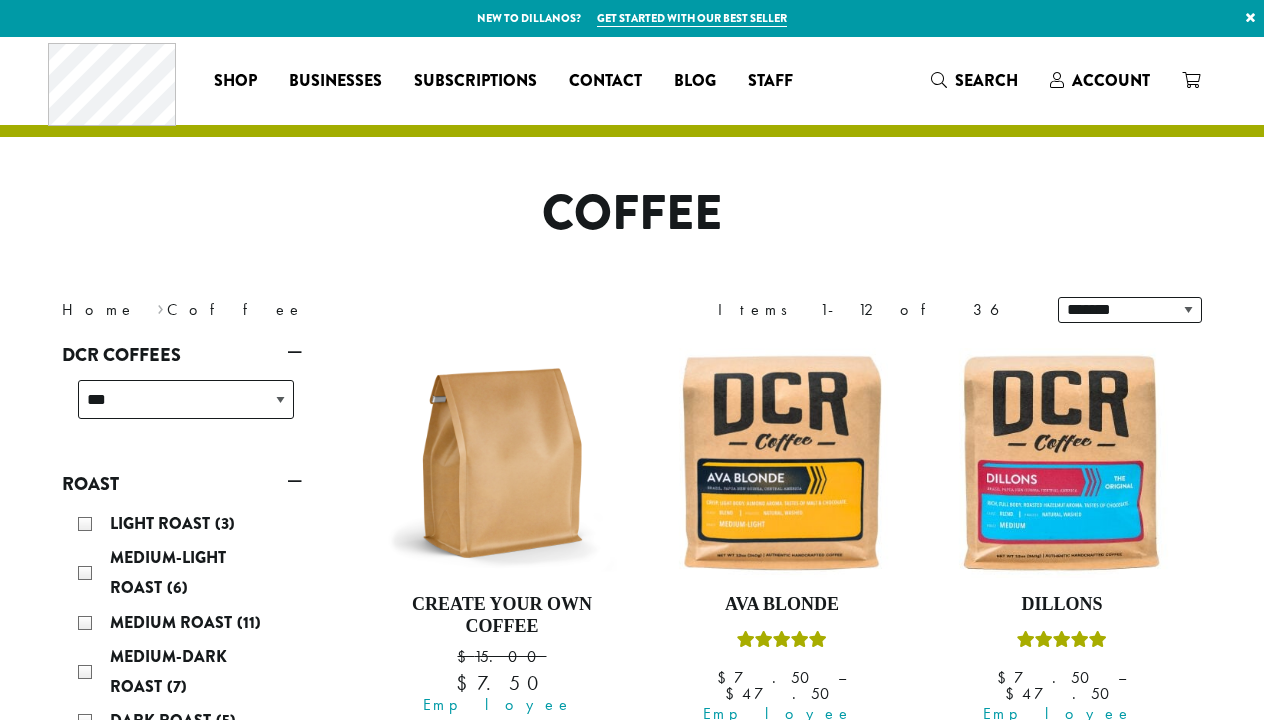 scroll, scrollTop: 0, scrollLeft: 0, axis: both 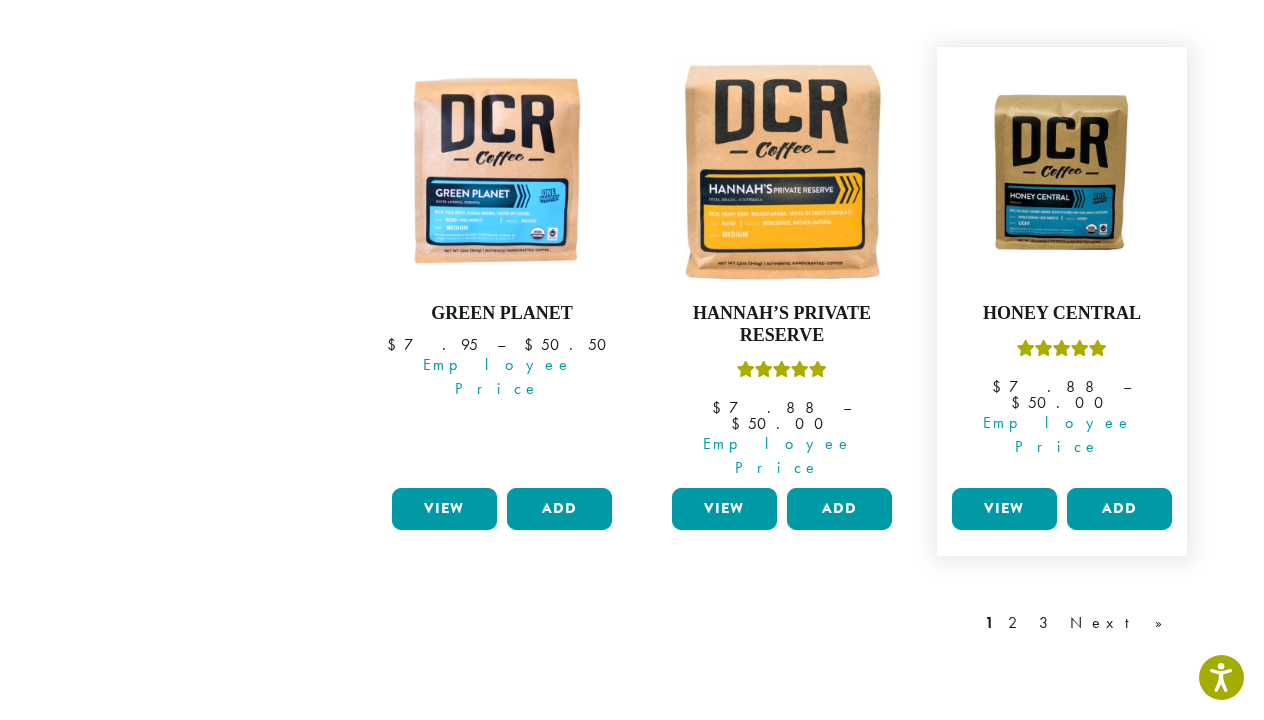click on "View" at bounding box center [1004, 509] 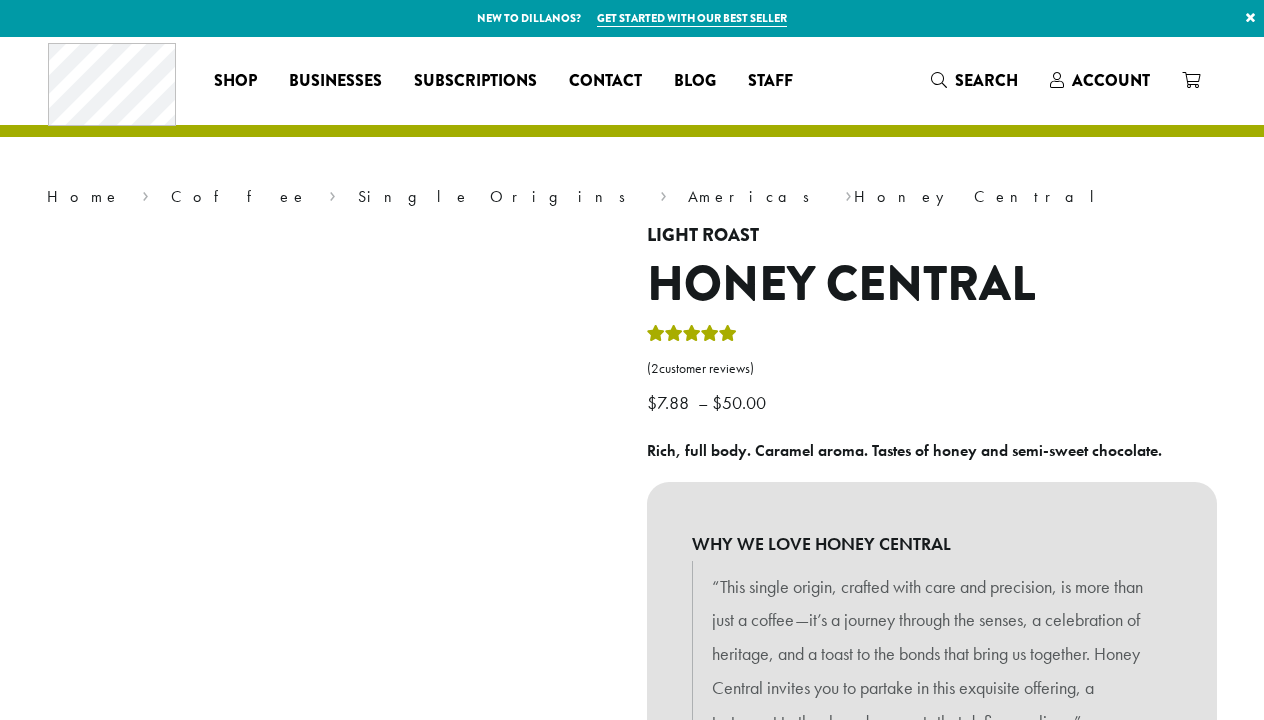 scroll, scrollTop: 0, scrollLeft: 0, axis: both 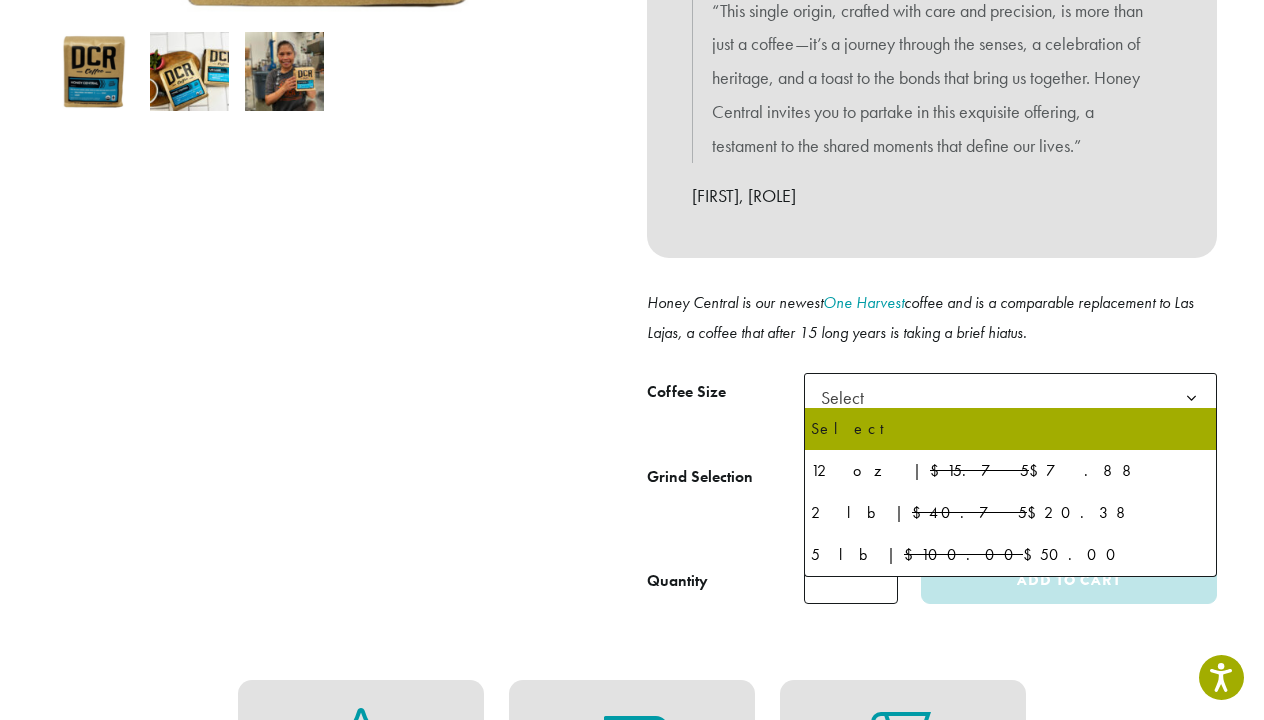 click on "Select" 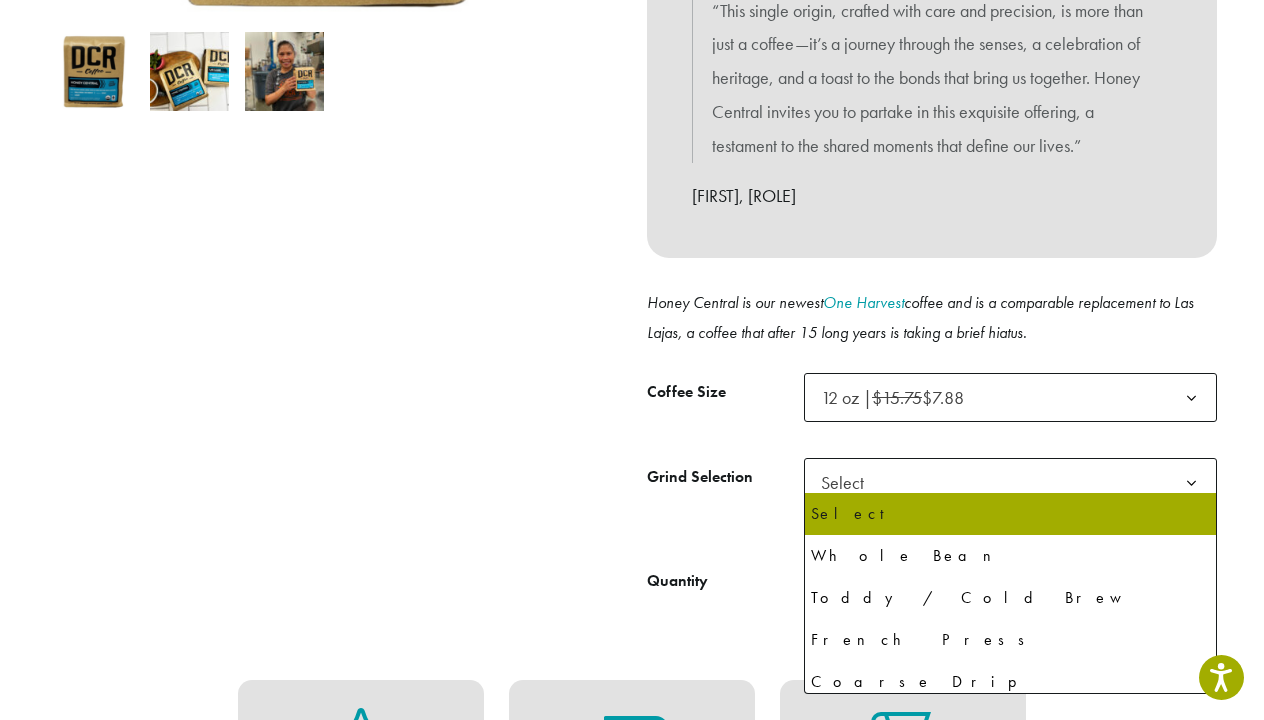 click on "Select" 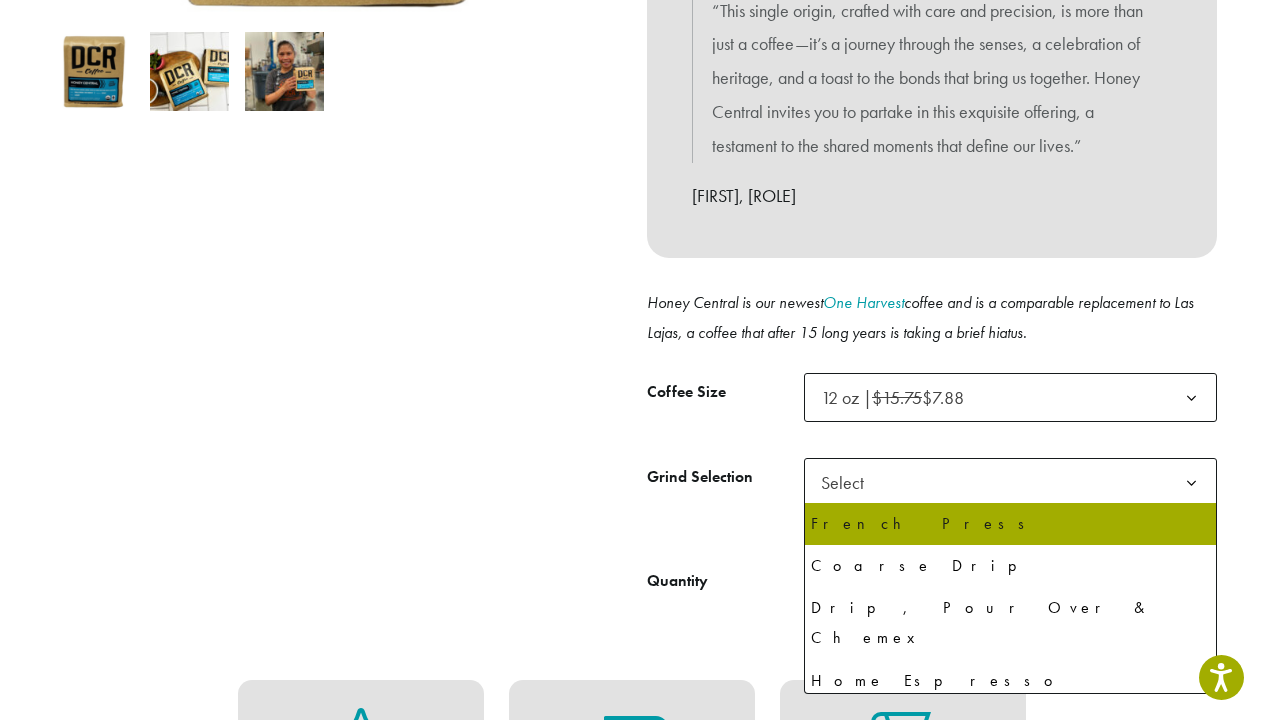 scroll, scrollTop: 117, scrollLeft: 0, axis: vertical 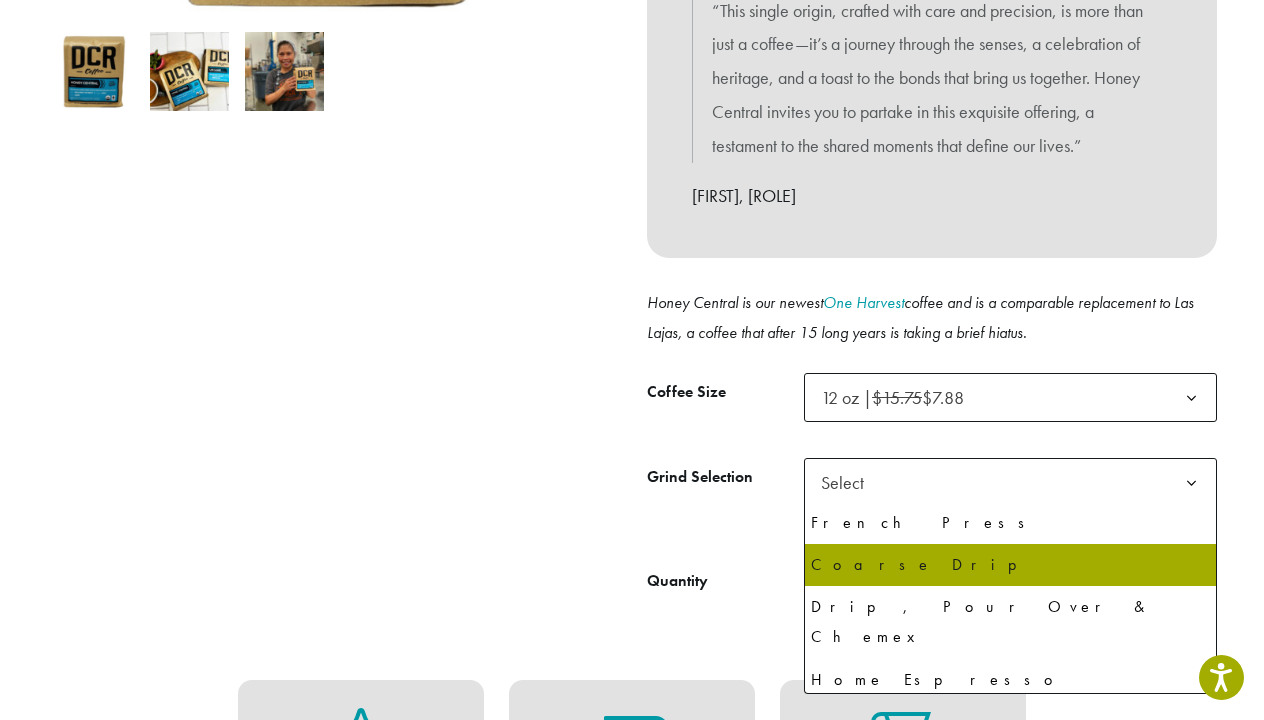 select on "*********" 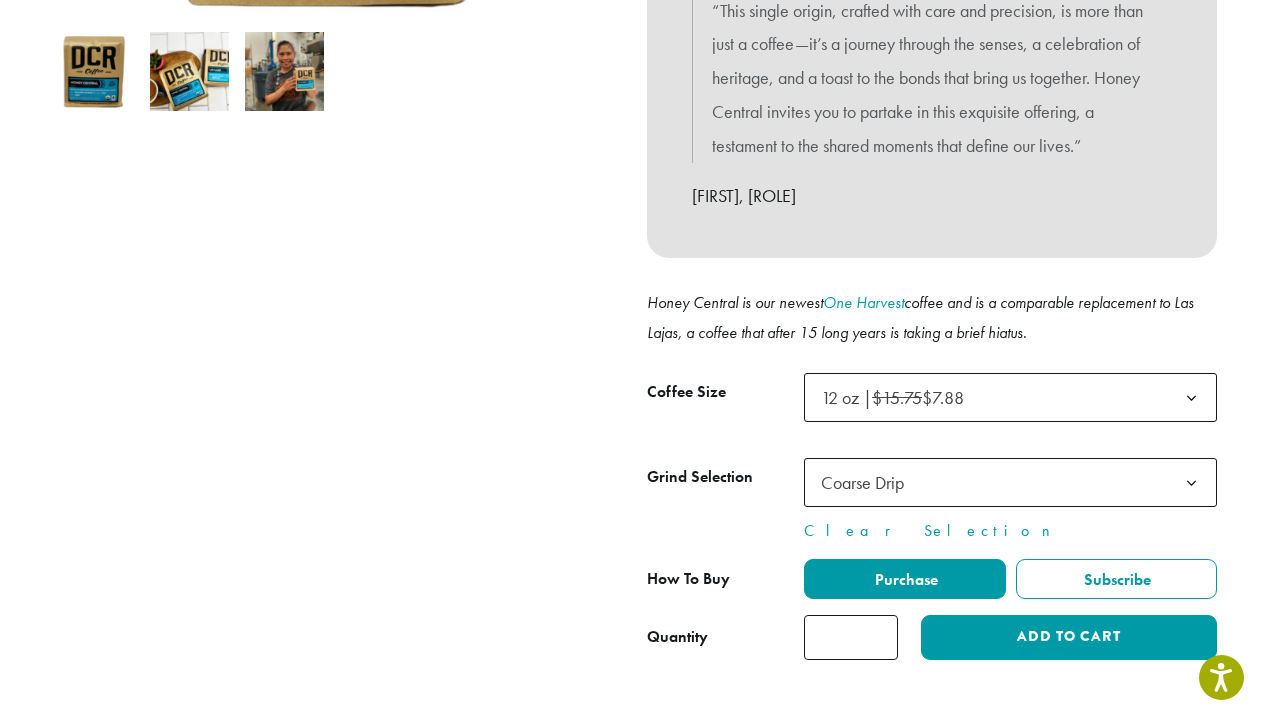 type on "*" 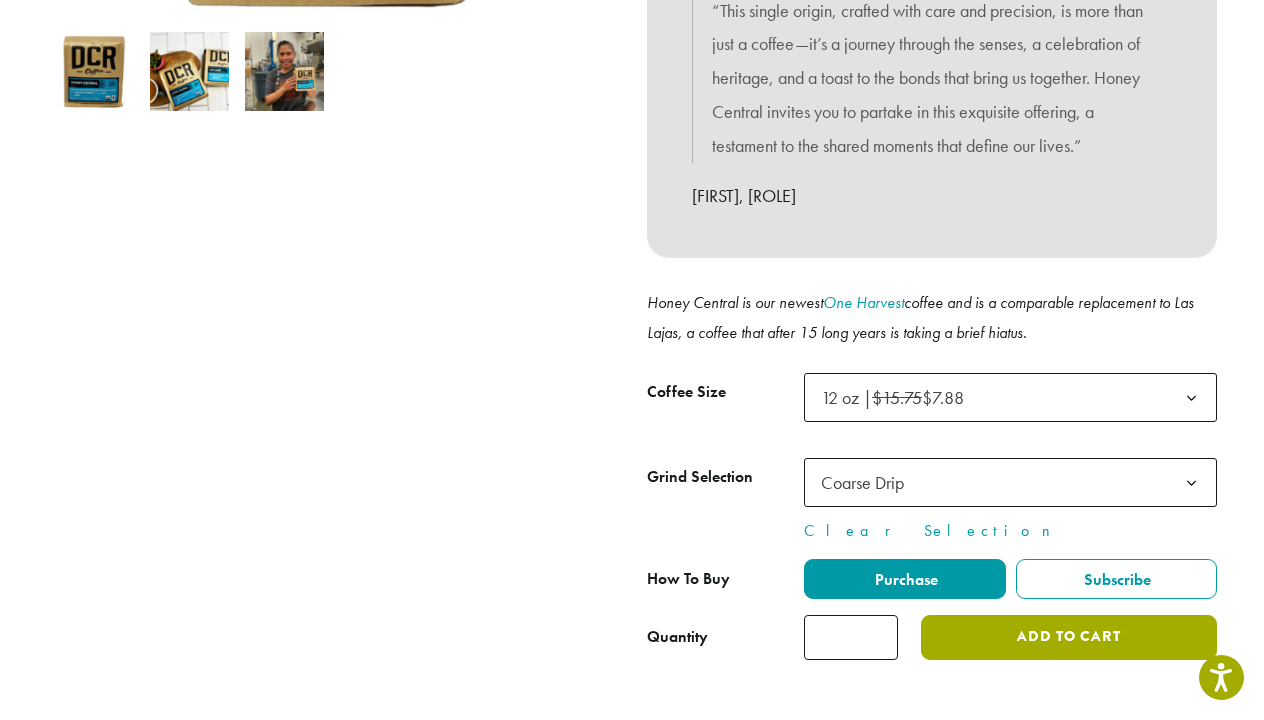 click on "Add to cart" 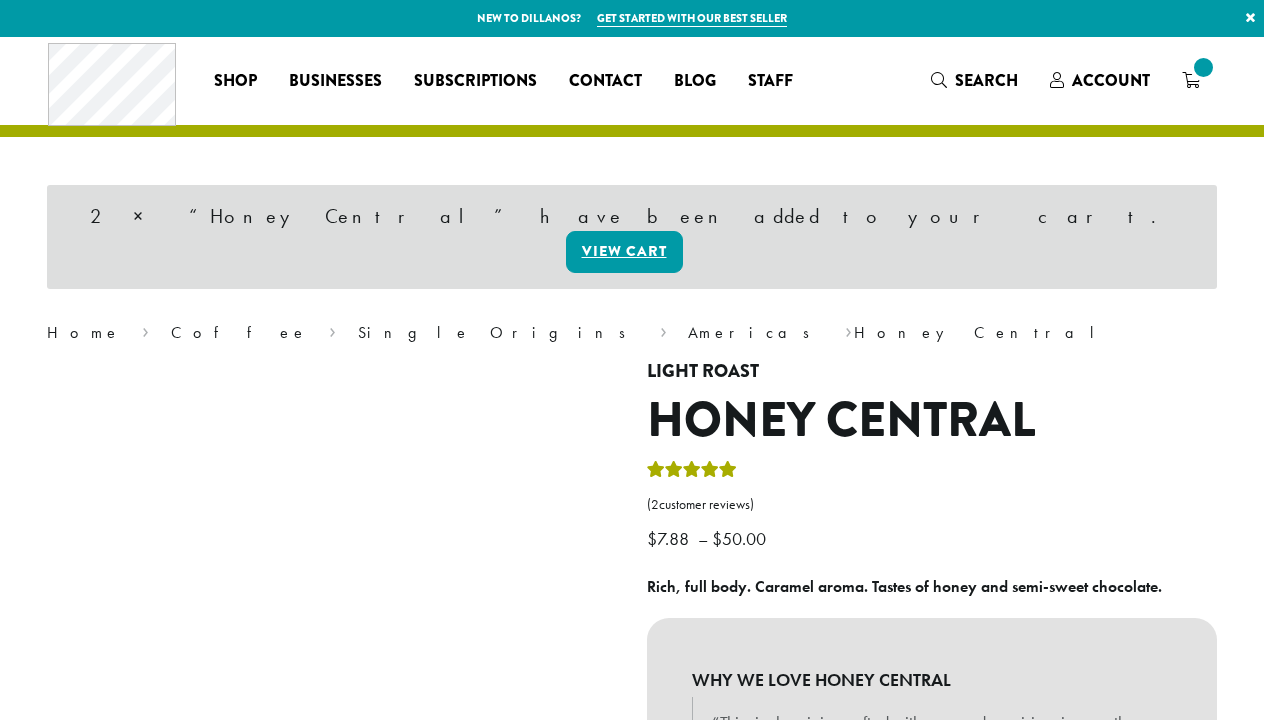 scroll, scrollTop: 0, scrollLeft: 0, axis: both 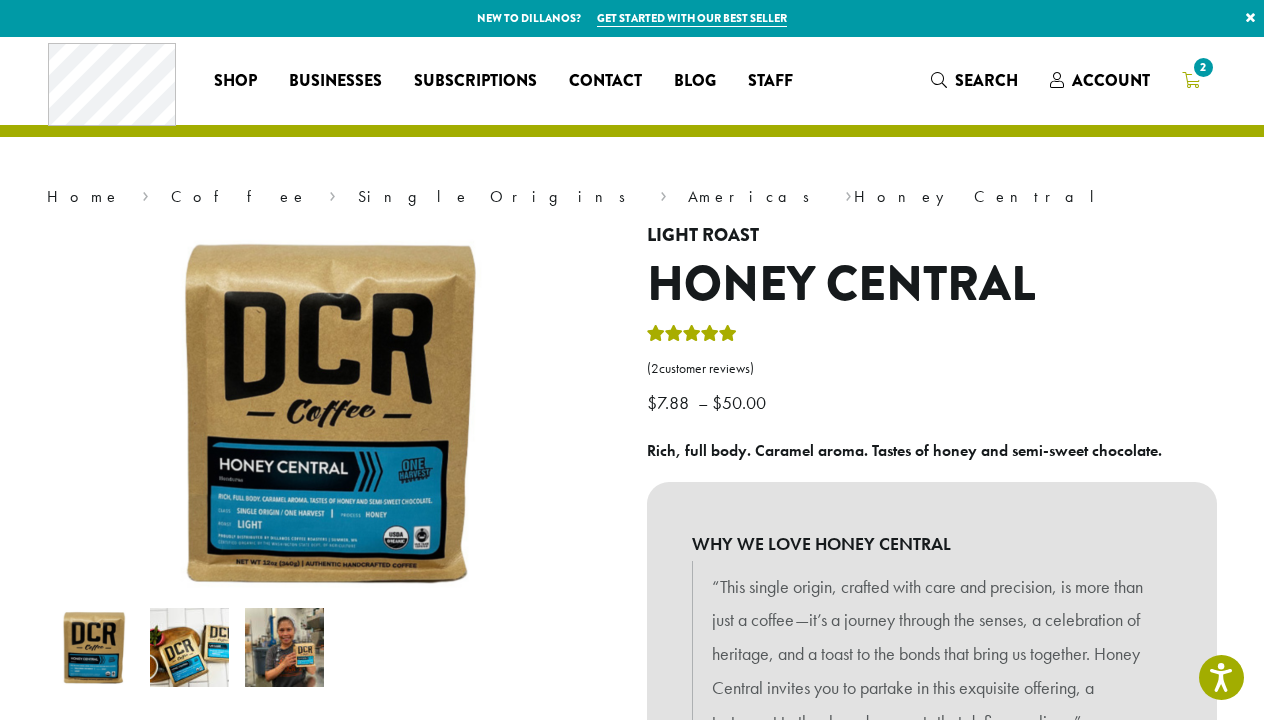 click on "2" at bounding box center (1203, 67) 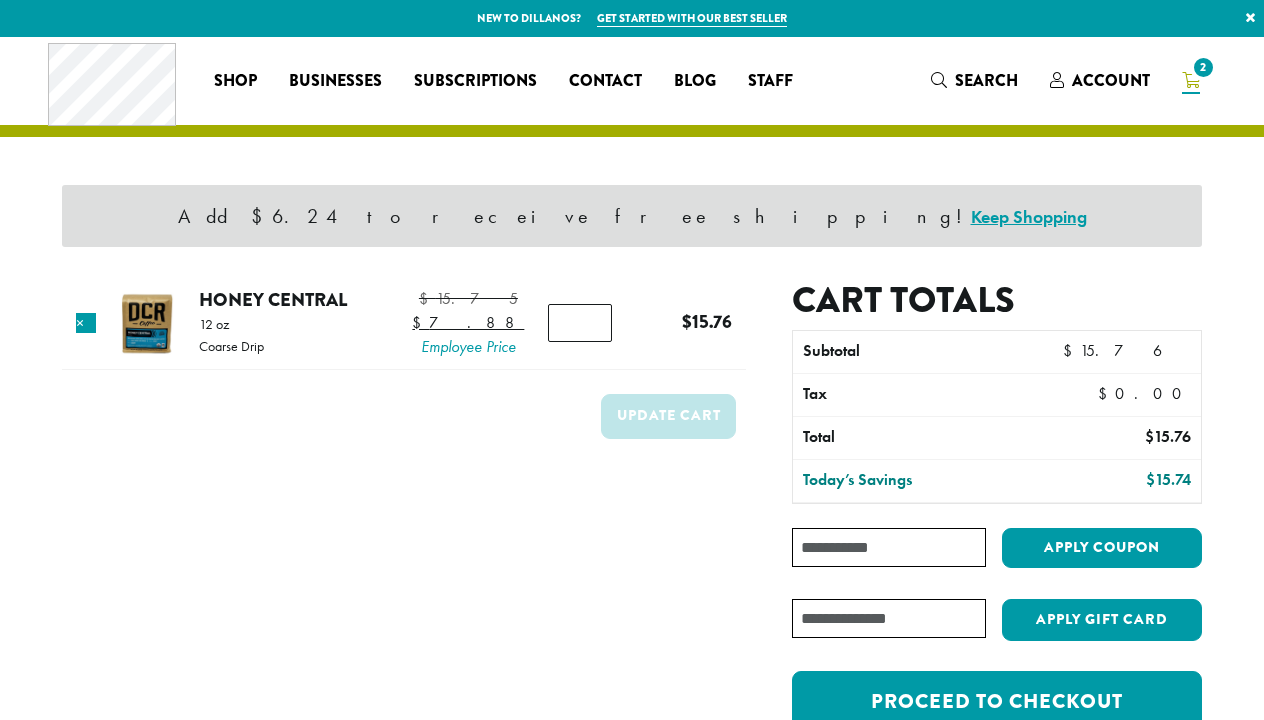 scroll, scrollTop: 0, scrollLeft: 0, axis: both 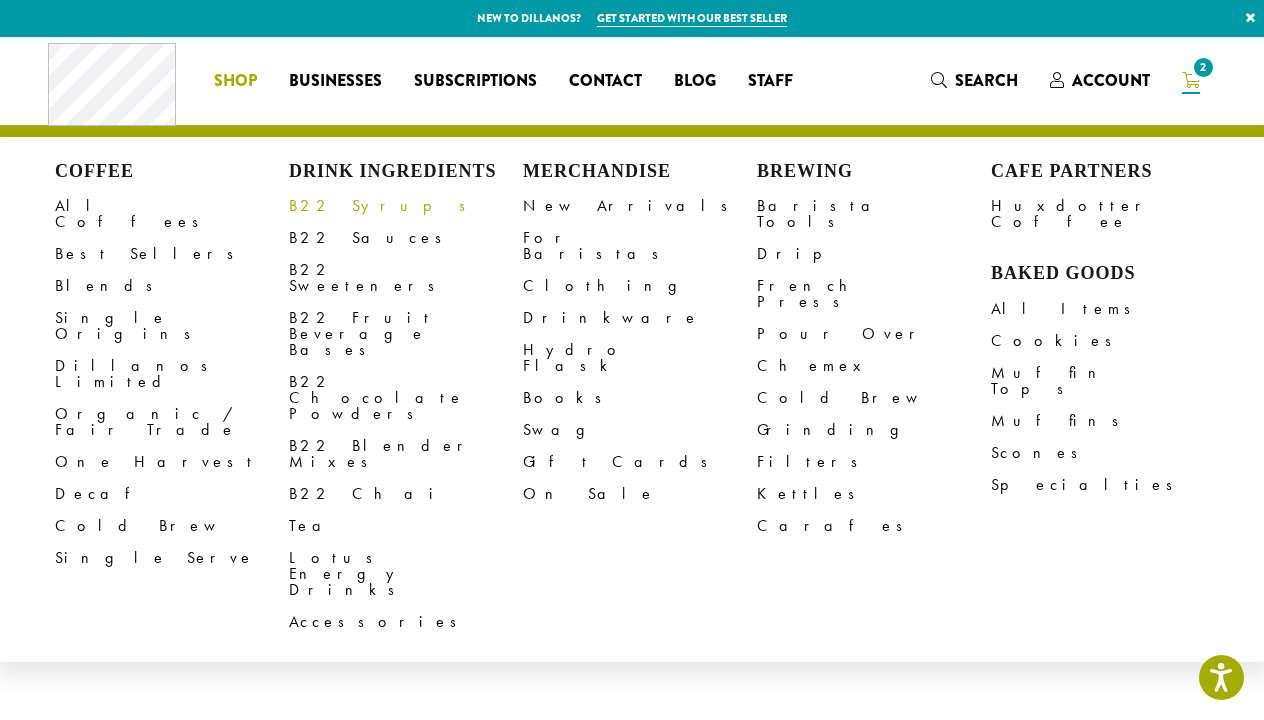 click on "B22 Syrups" at bounding box center (406, 206) 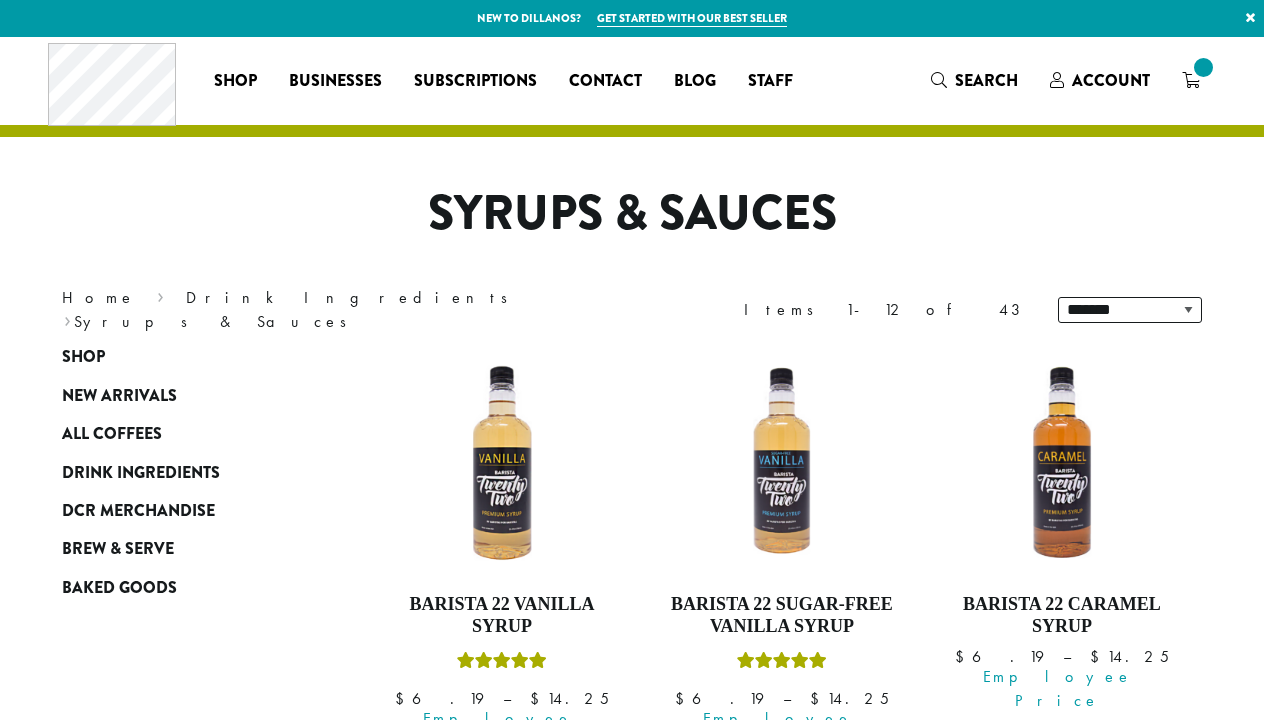 scroll, scrollTop: 0, scrollLeft: 0, axis: both 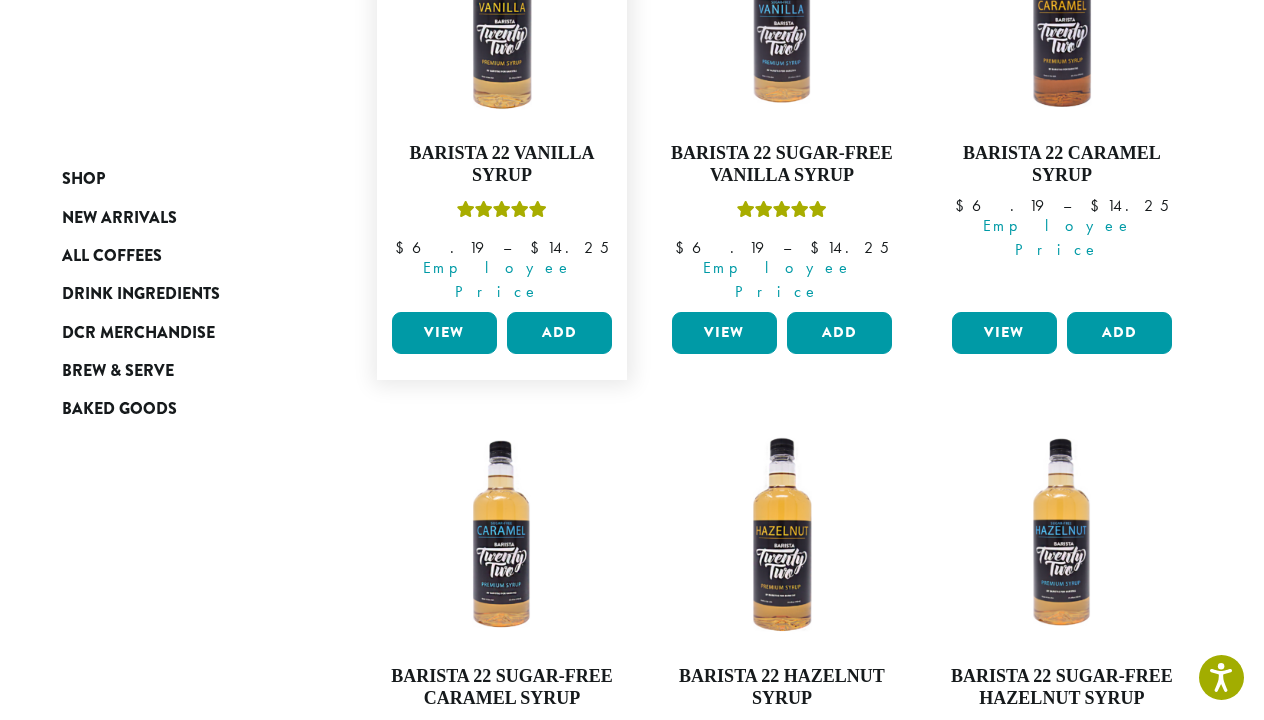 click on "View" at bounding box center (444, 333) 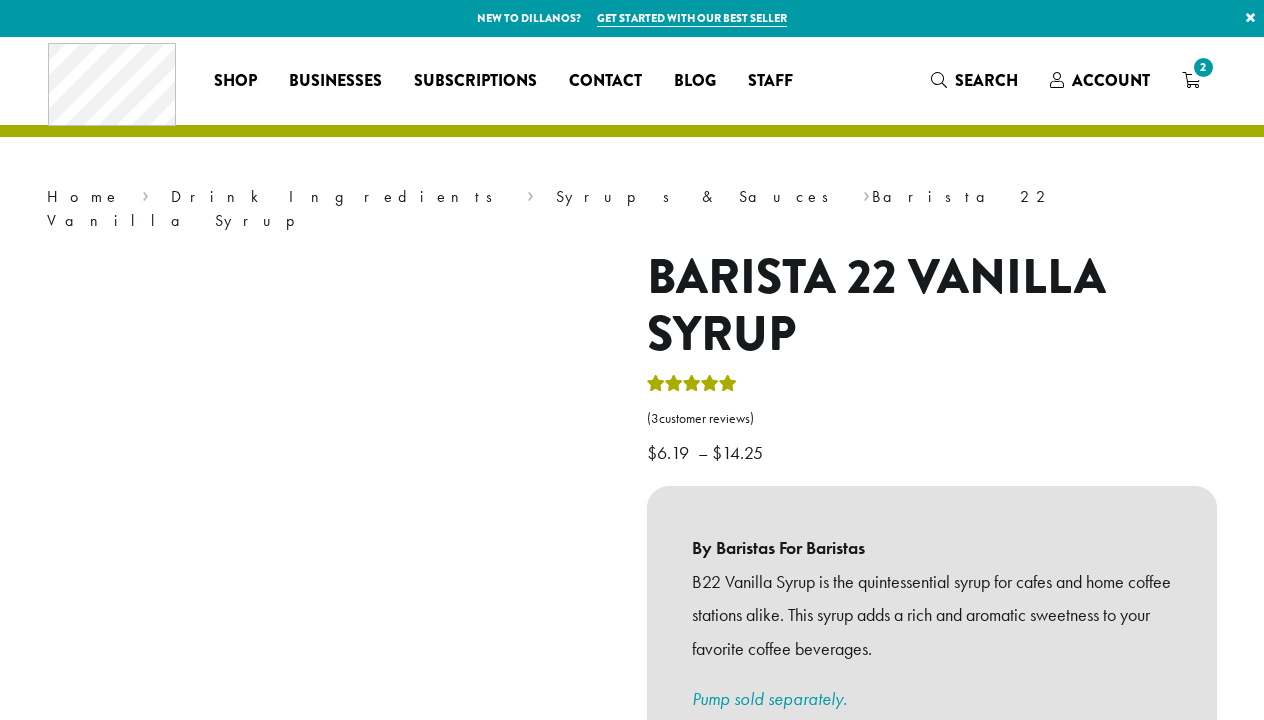 scroll, scrollTop: 0, scrollLeft: 0, axis: both 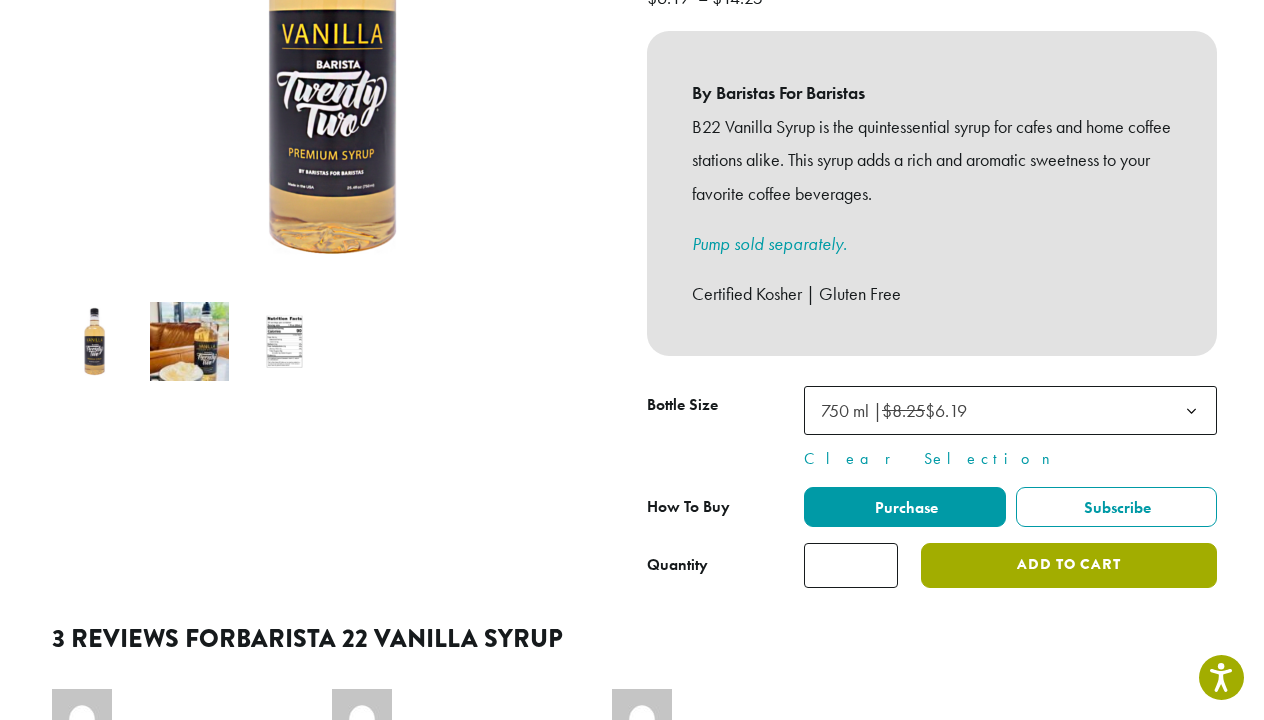 click on "Add to cart" 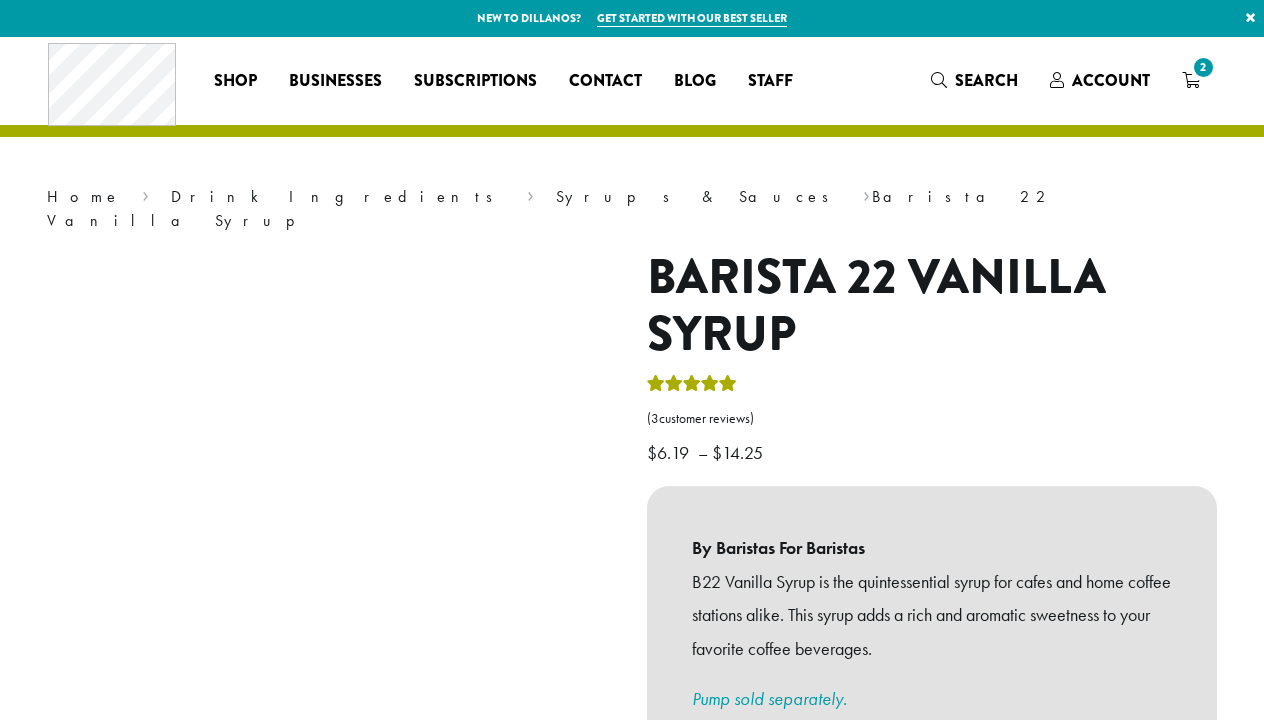 scroll, scrollTop: 0, scrollLeft: 0, axis: both 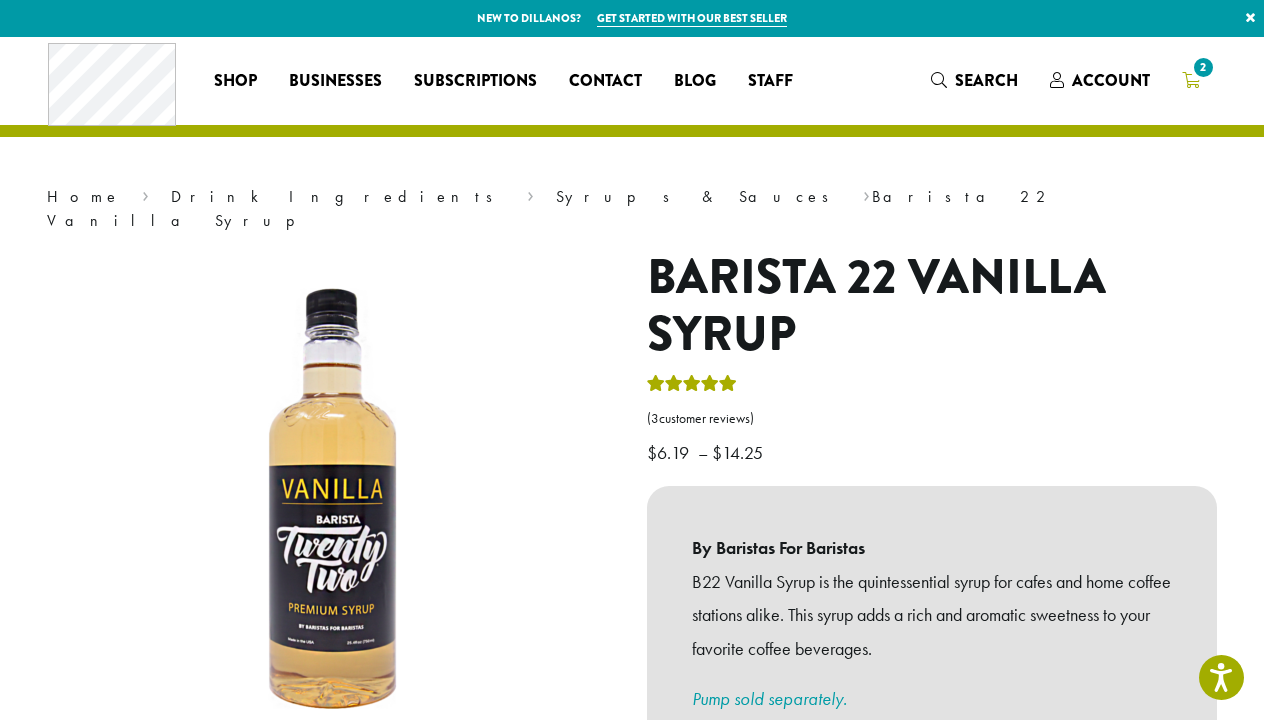 click on "2" at bounding box center [1203, 67] 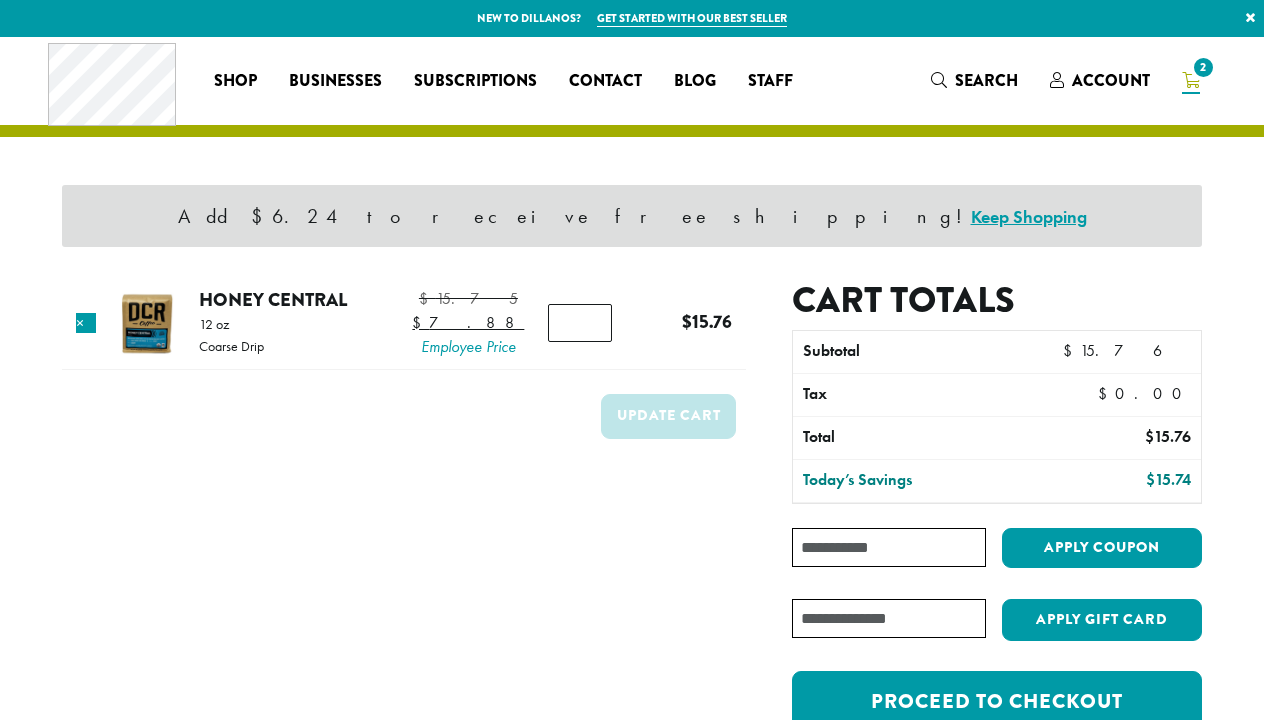 scroll, scrollTop: 0, scrollLeft: 0, axis: both 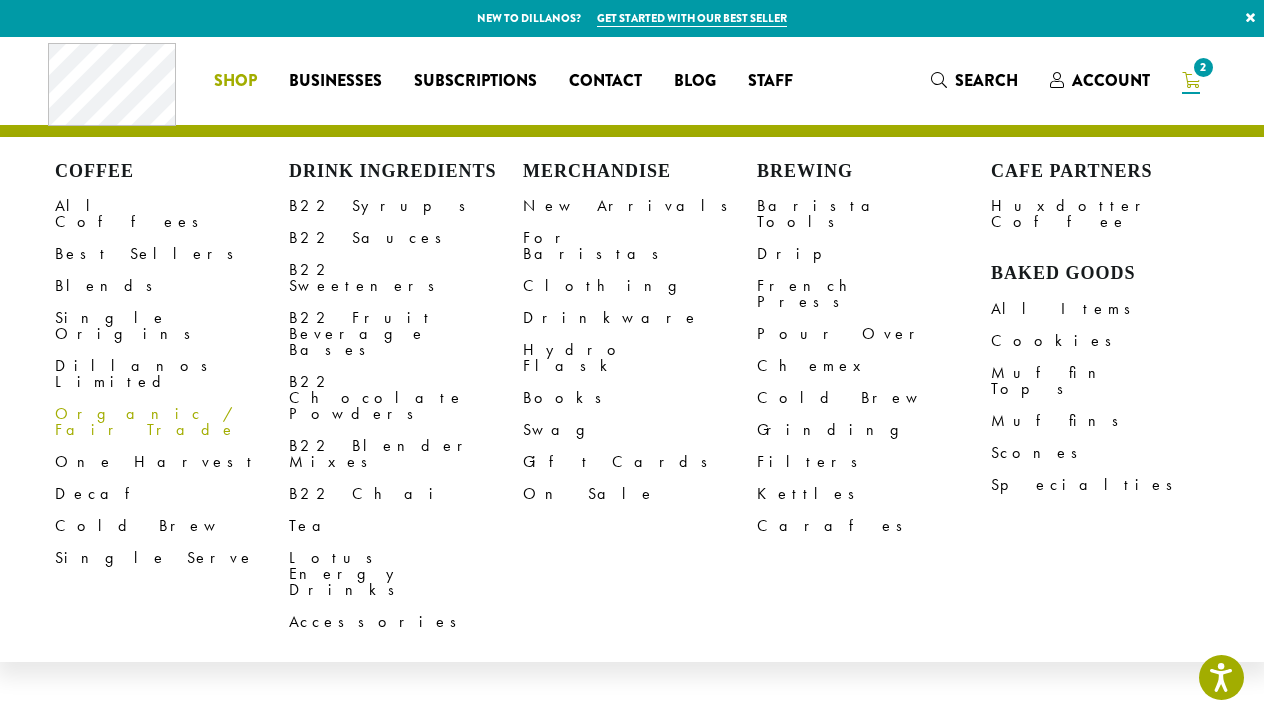 click on "Shop" at bounding box center [235, 81] 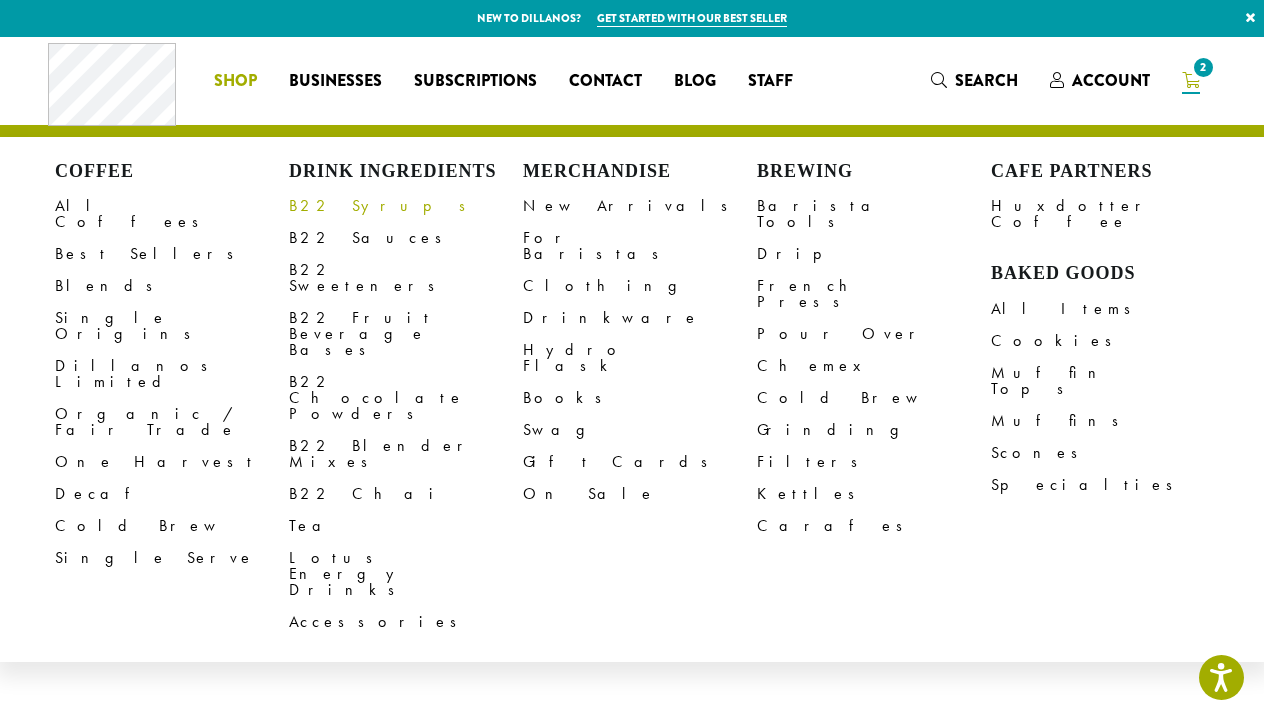 click on "B22 Syrups" at bounding box center (406, 206) 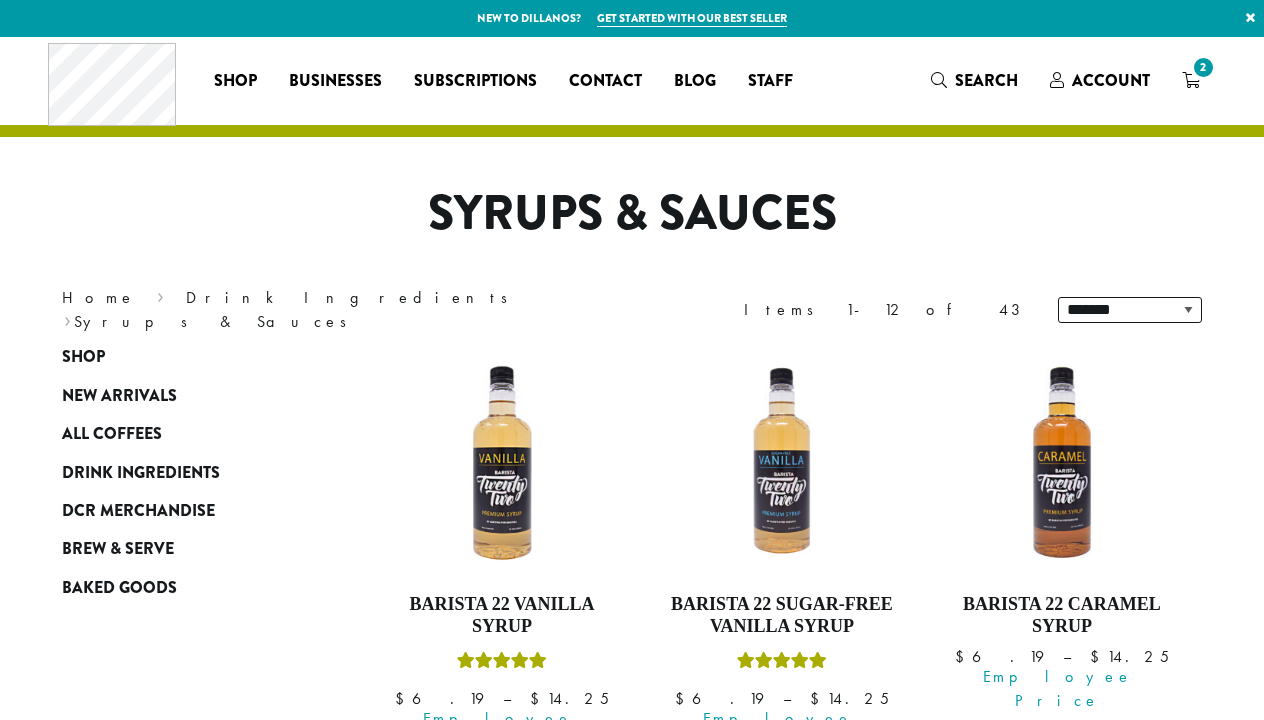 scroll, scrollTop: 0, scrollLeft: 0, axis: both 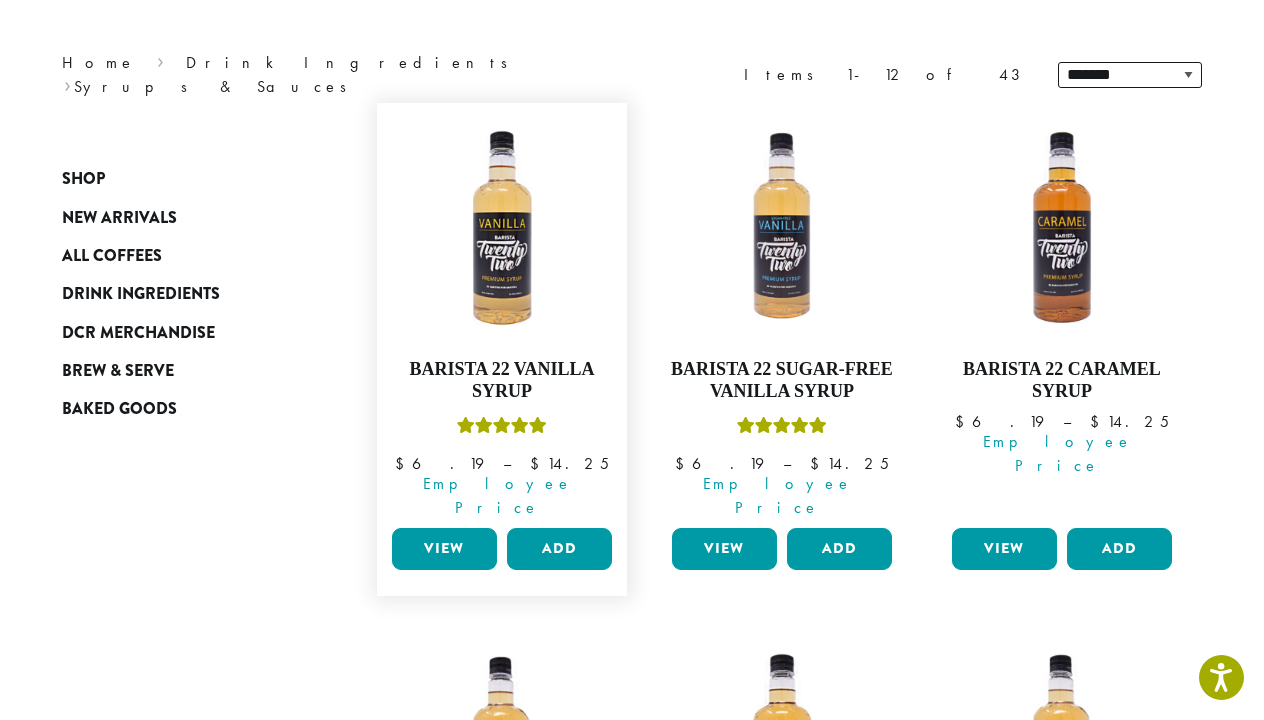 click on "View" at bounding box center (444, 549) 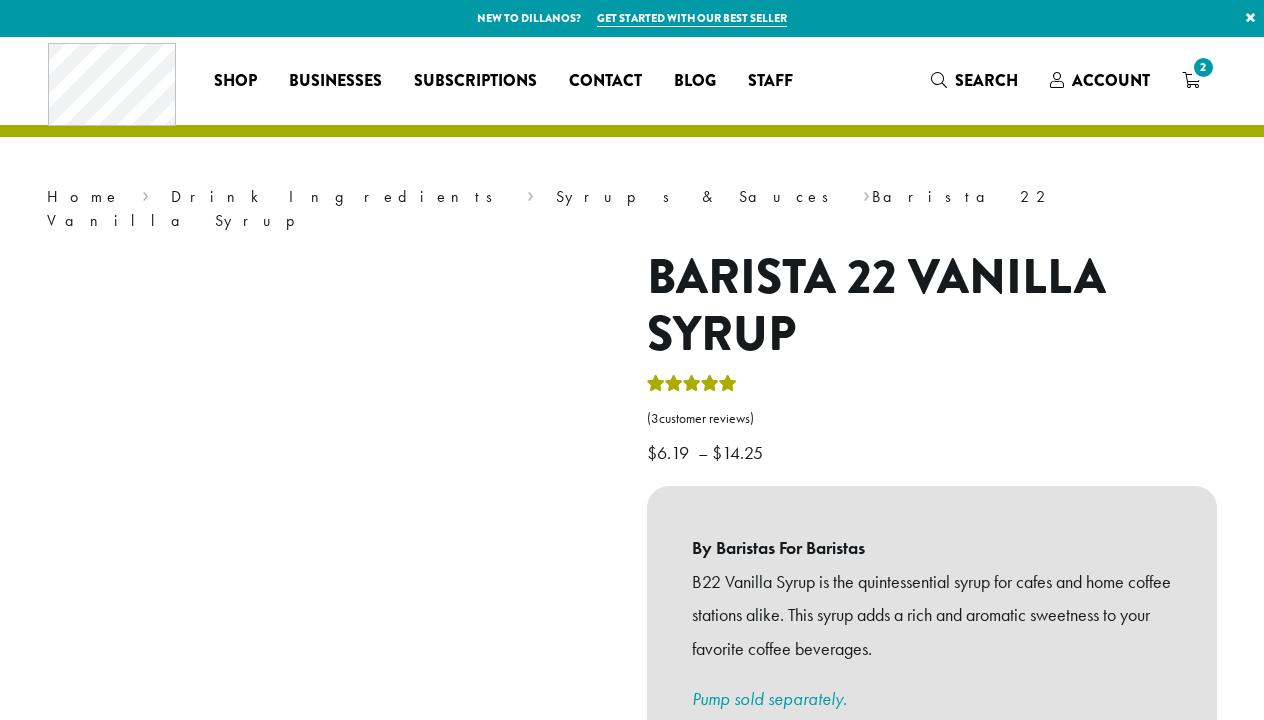 scroll, scrollTop: 0, scrollLeft: 0, axis: both 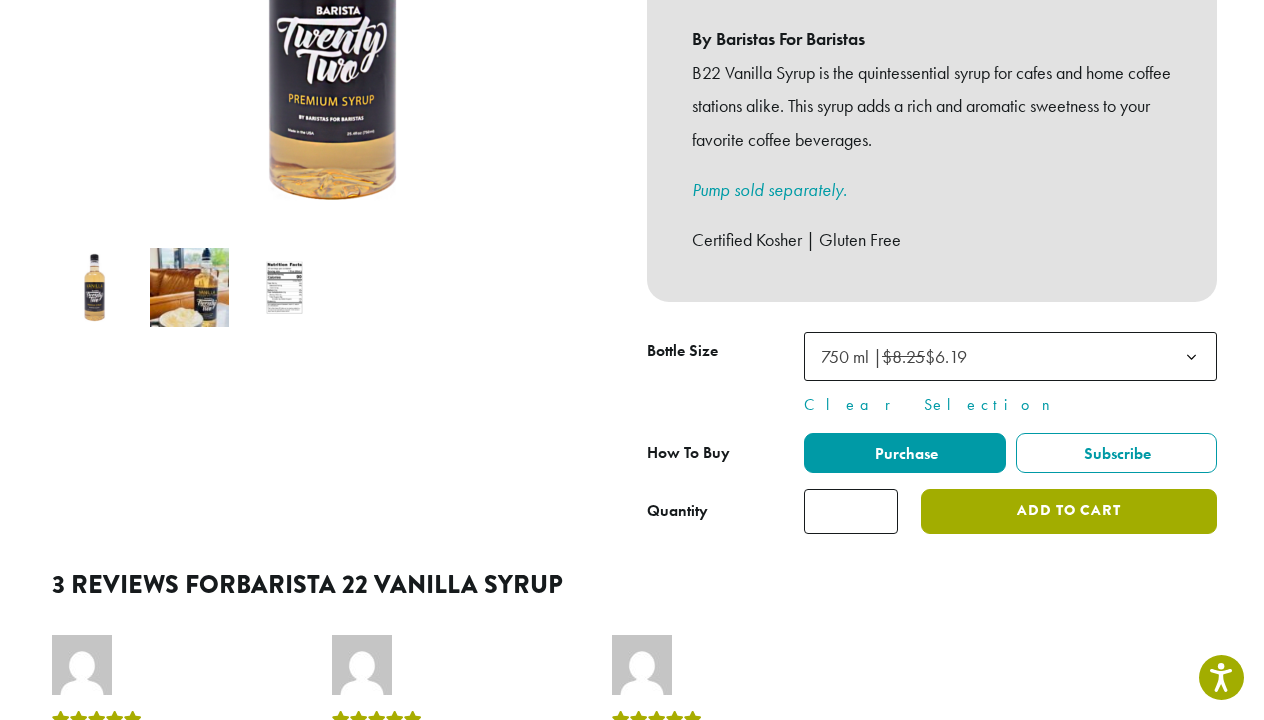 click on "Add to cart" 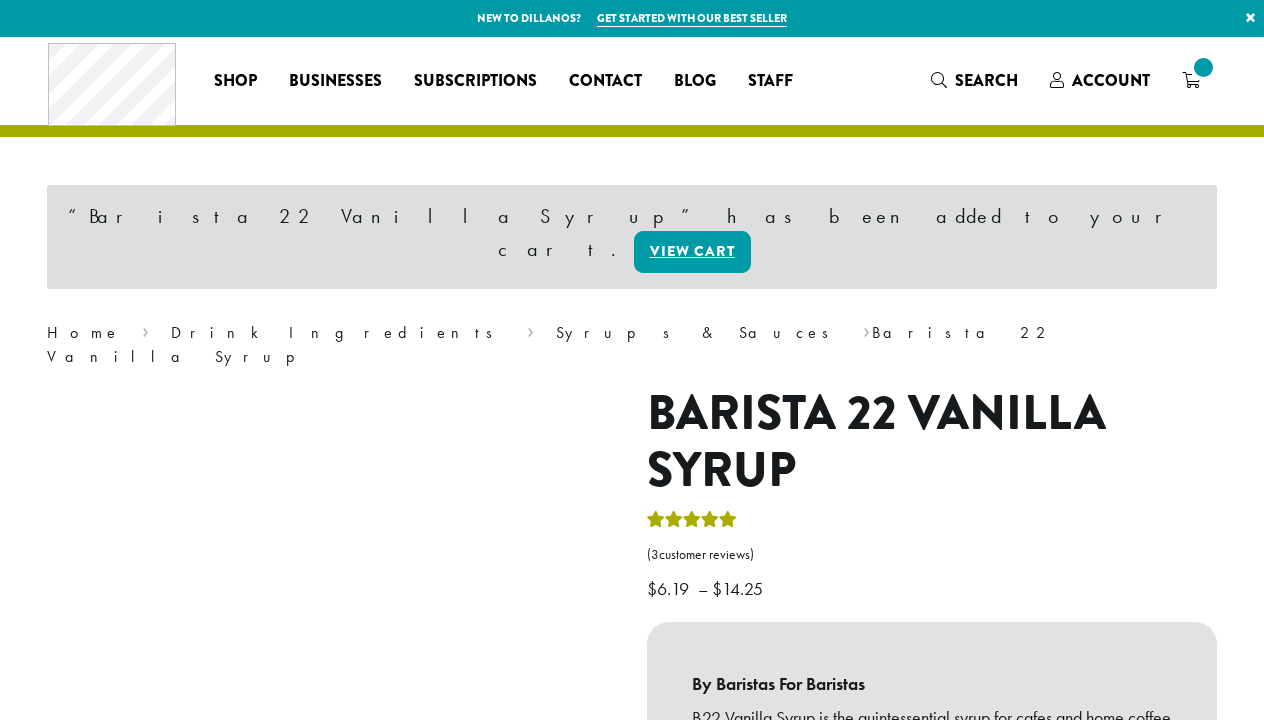 scroll, scrollTop: 0, scrollLeft: 0, axis: both 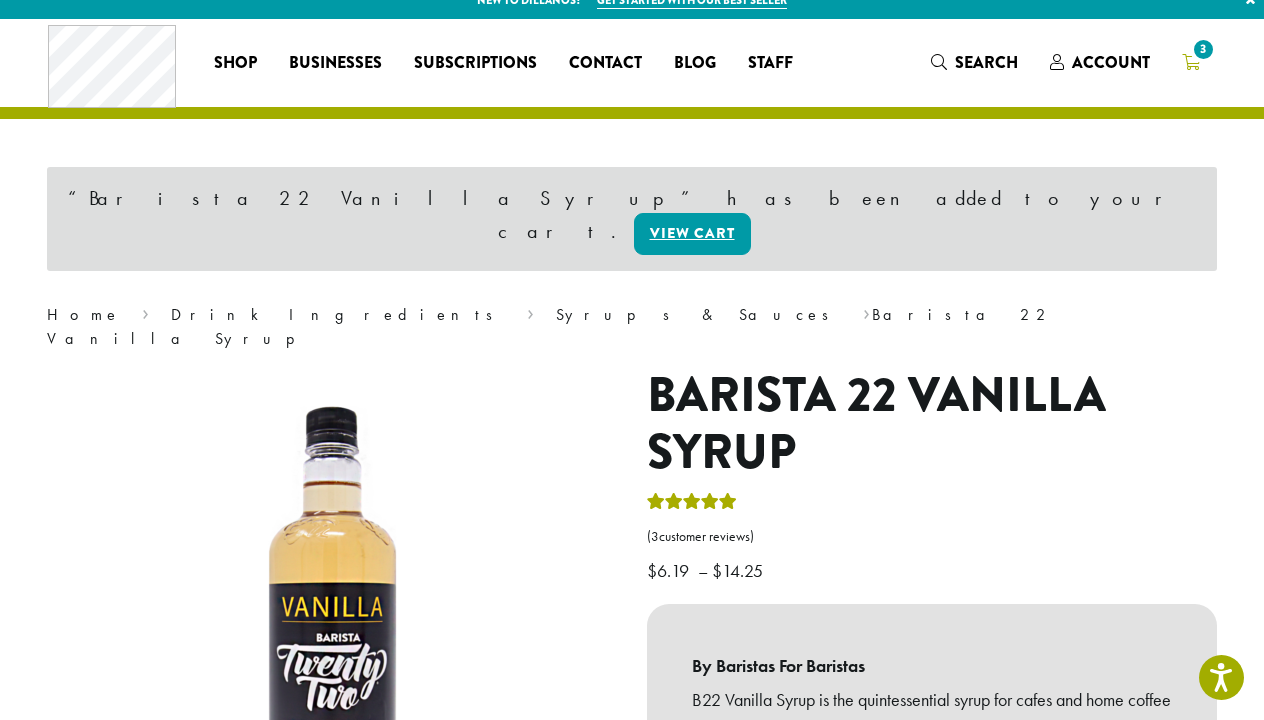 click on "3" at bounding box center [1203, 49] 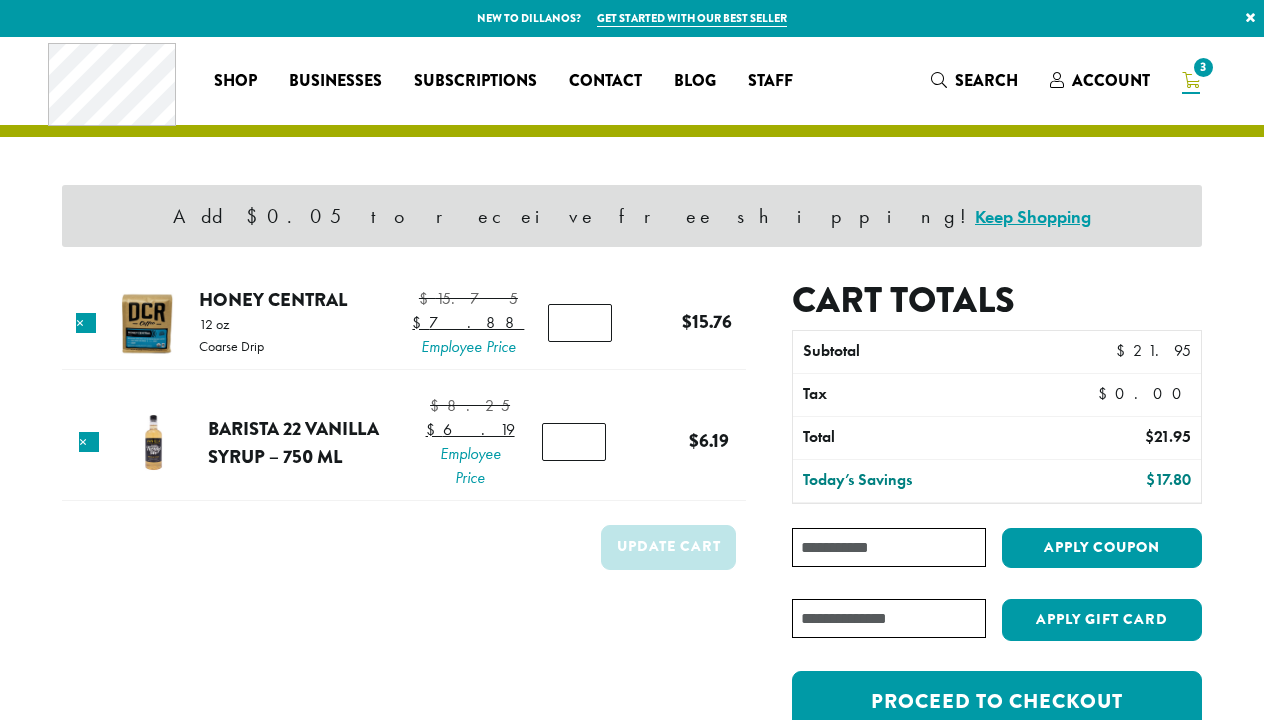 scroll, scrollTop: 0, scrollLeft: 0, axis: both 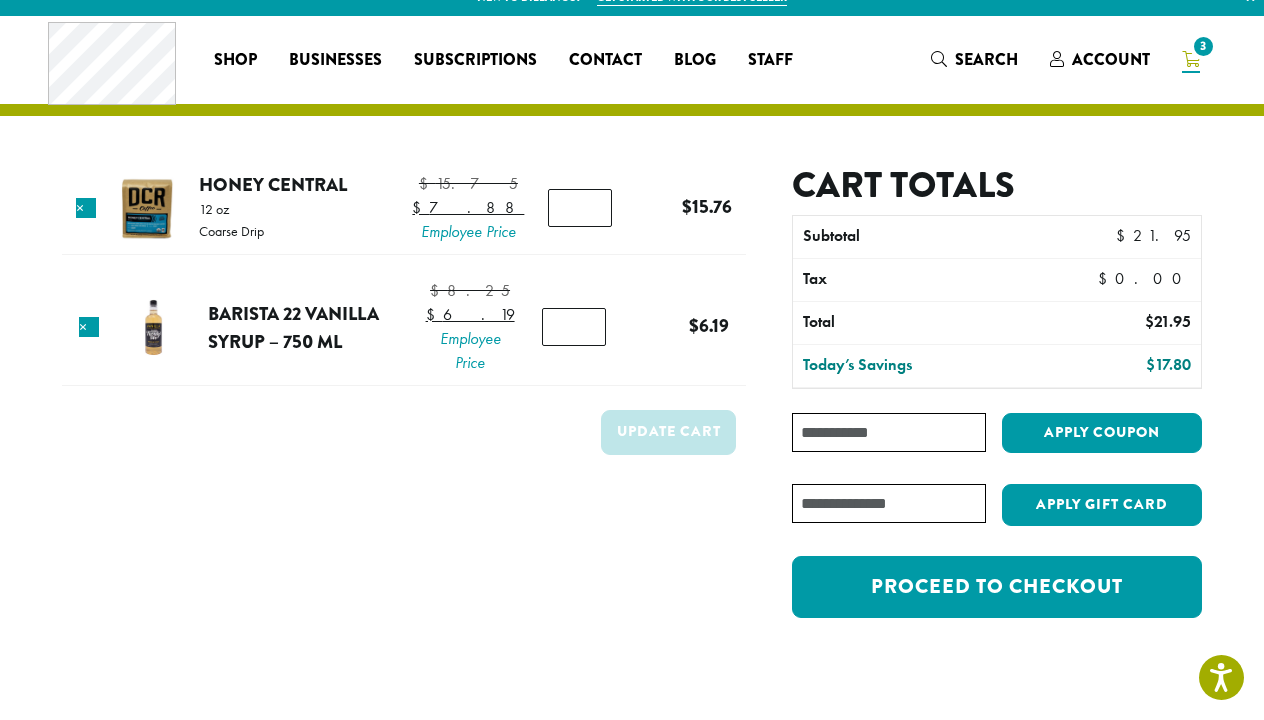 click on "Coupon:" at bounding box center [889, 432] 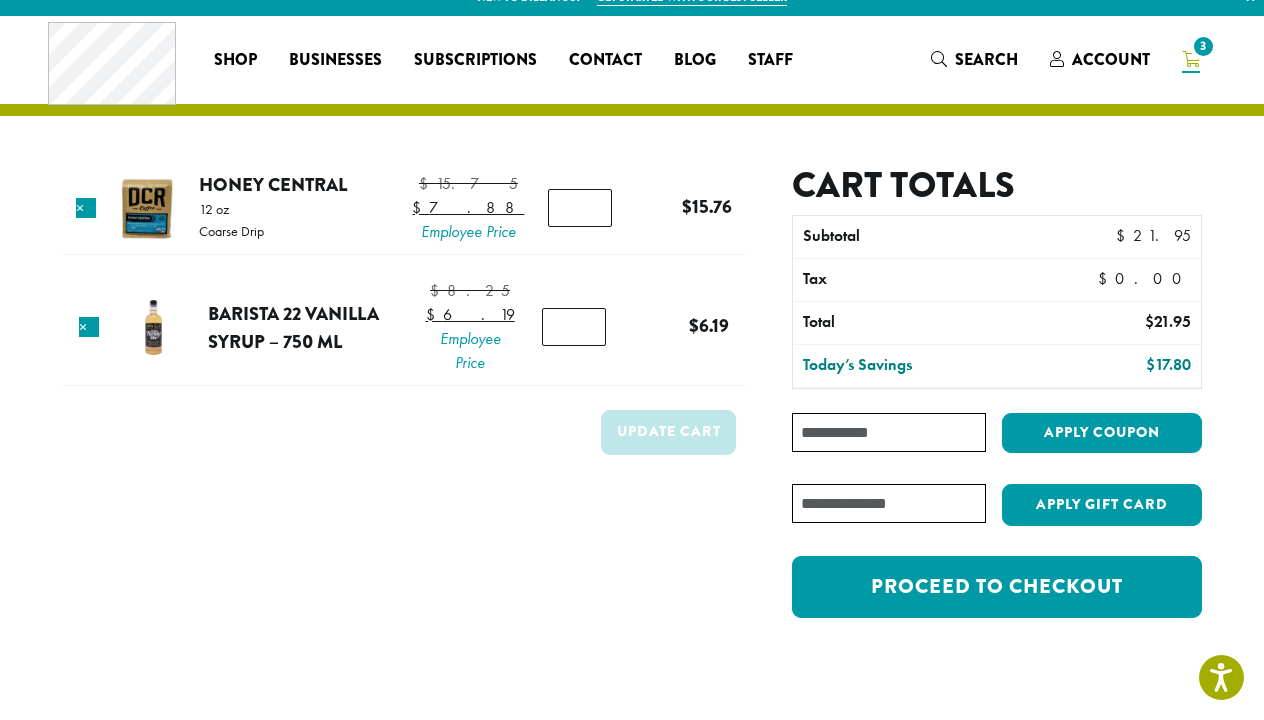 scroll, scrollTop: 25, scrollLeft: 0, axis: vertical 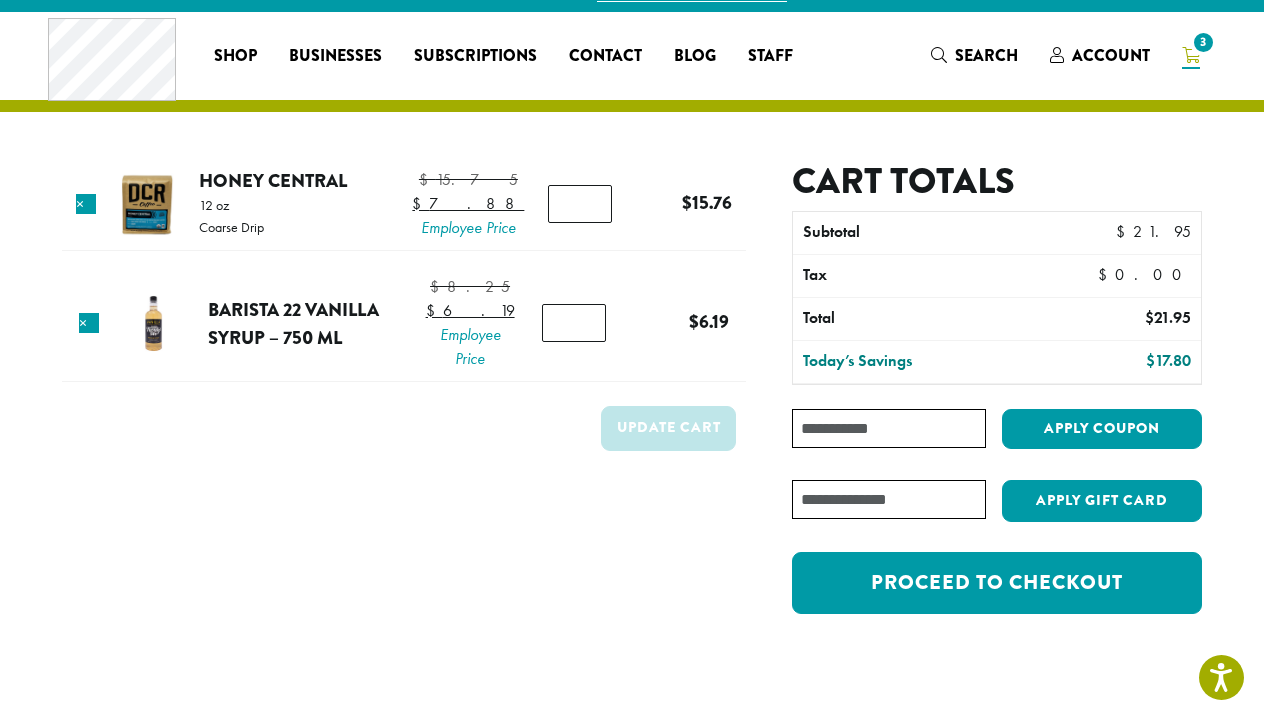 paste on "**********" 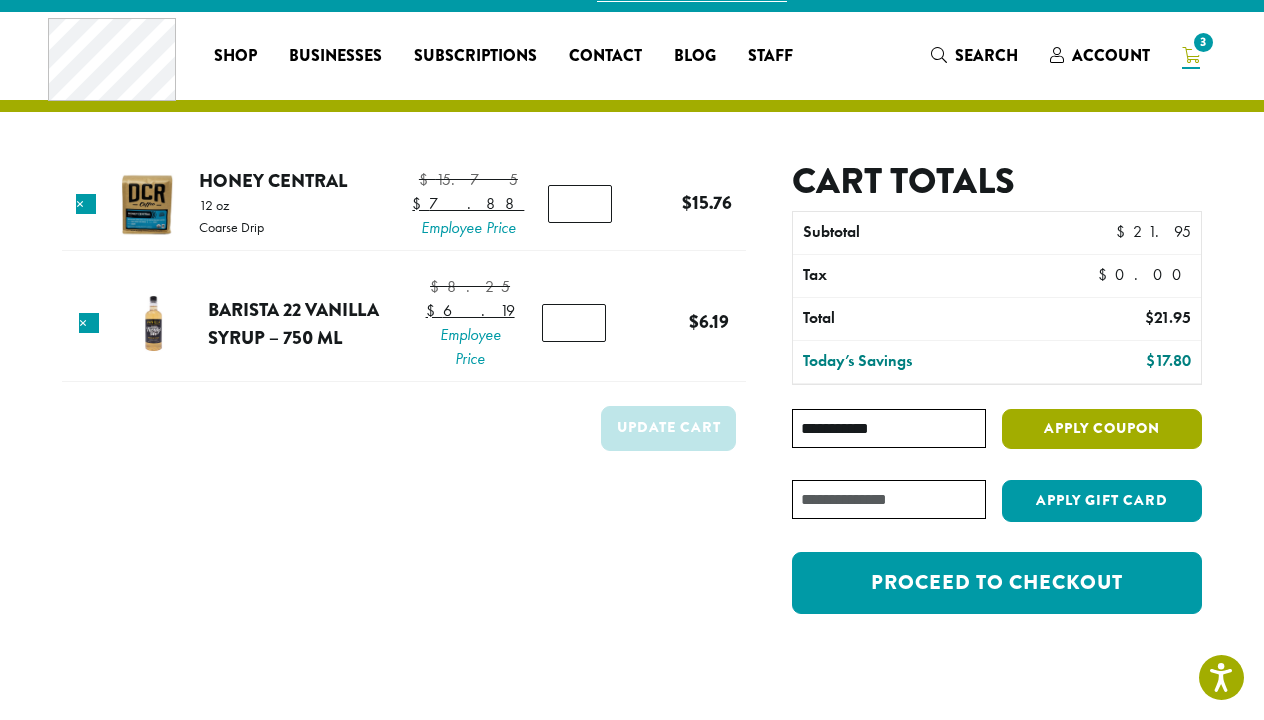 type on "**********" 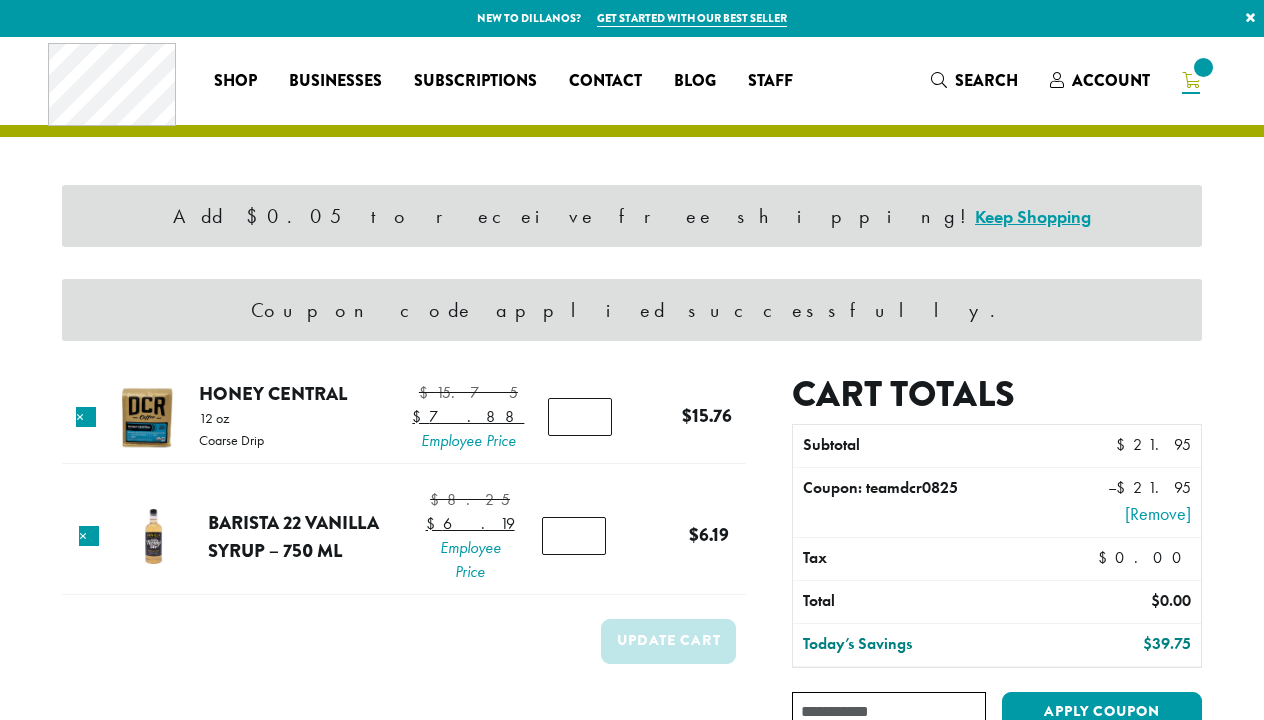 scroll, scrollTop: 0, scrollLeft: 0, axis: both 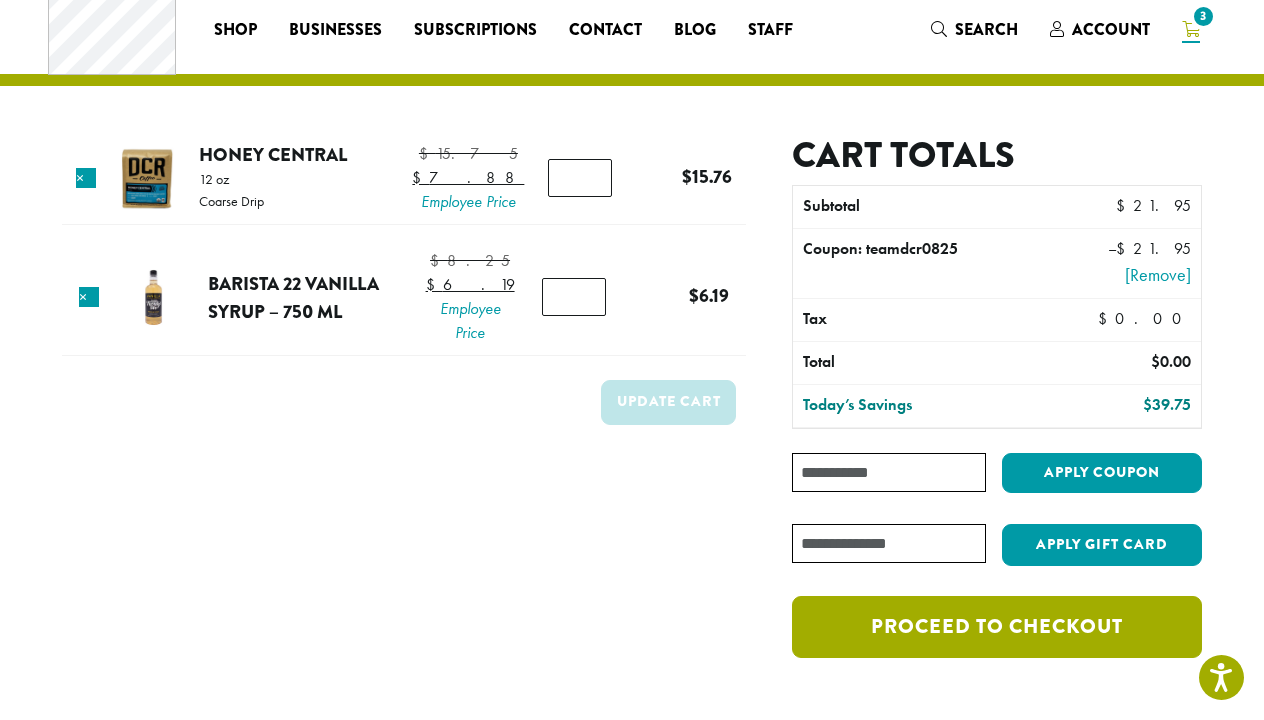 click on "Proceed to checkout" at bounding box center [997, 627] 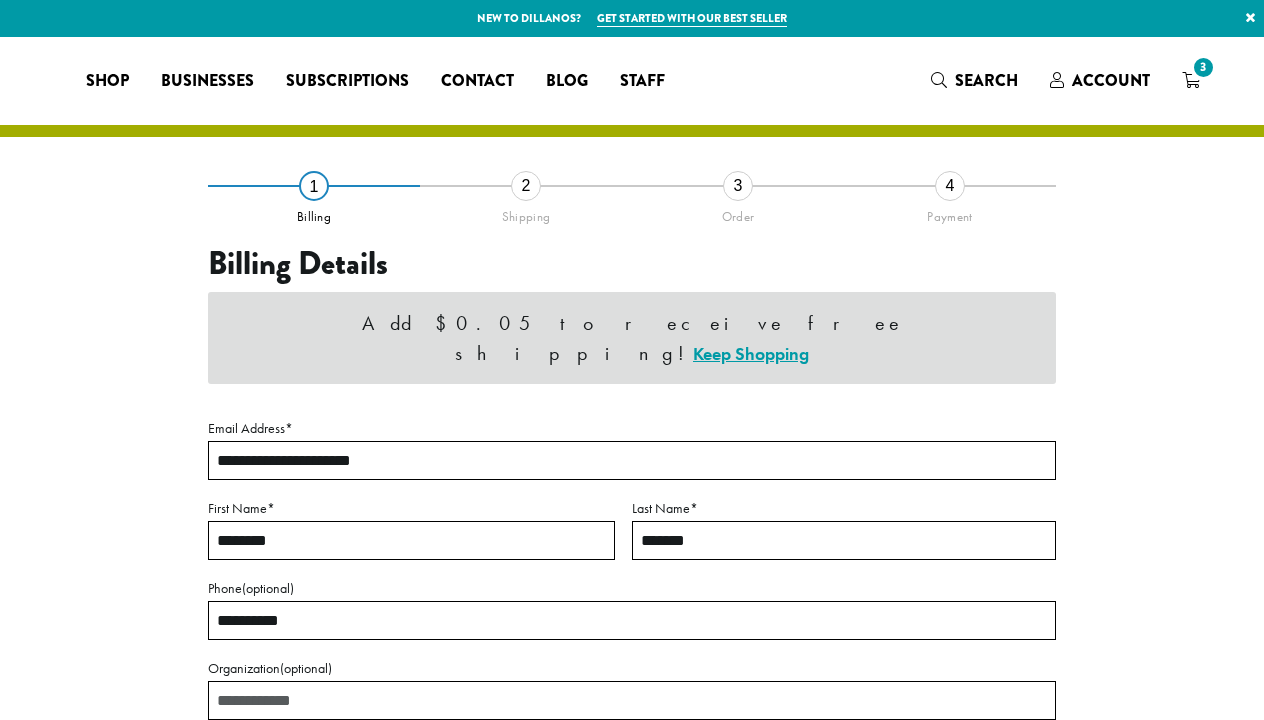 select on "**" 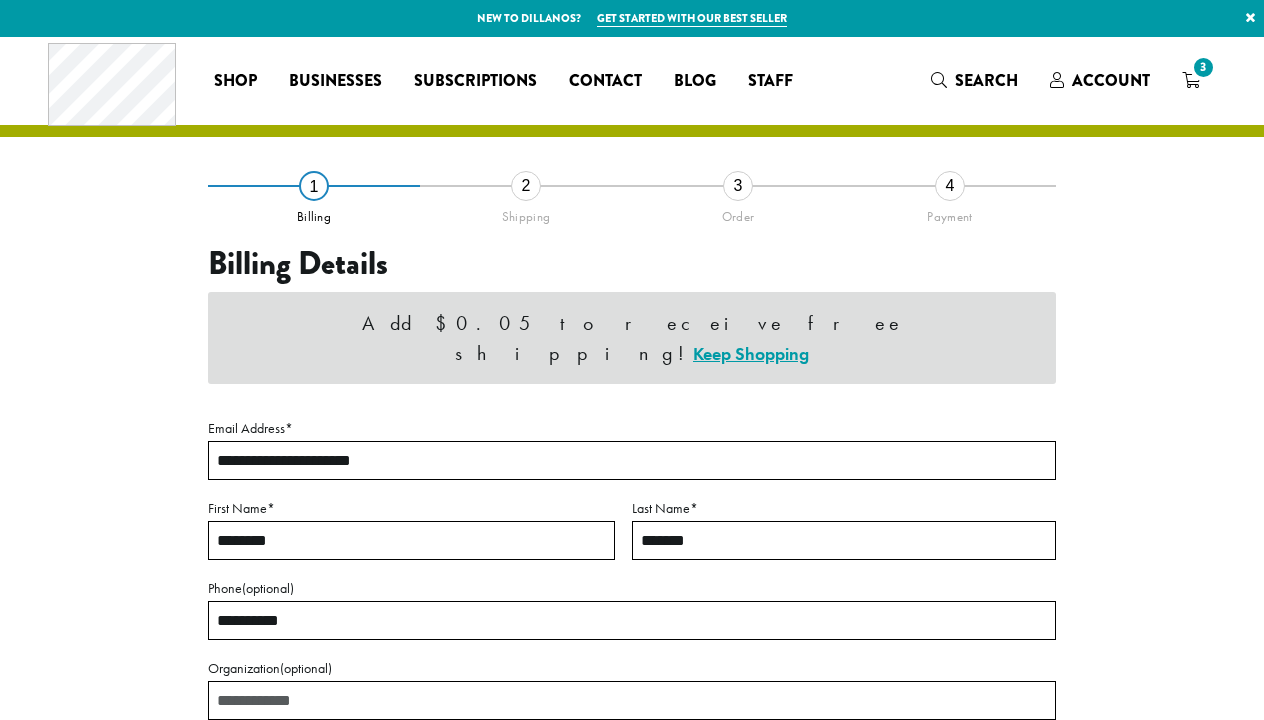 scroll, scrollTop: 0, scrollLeft: 0, axis: both 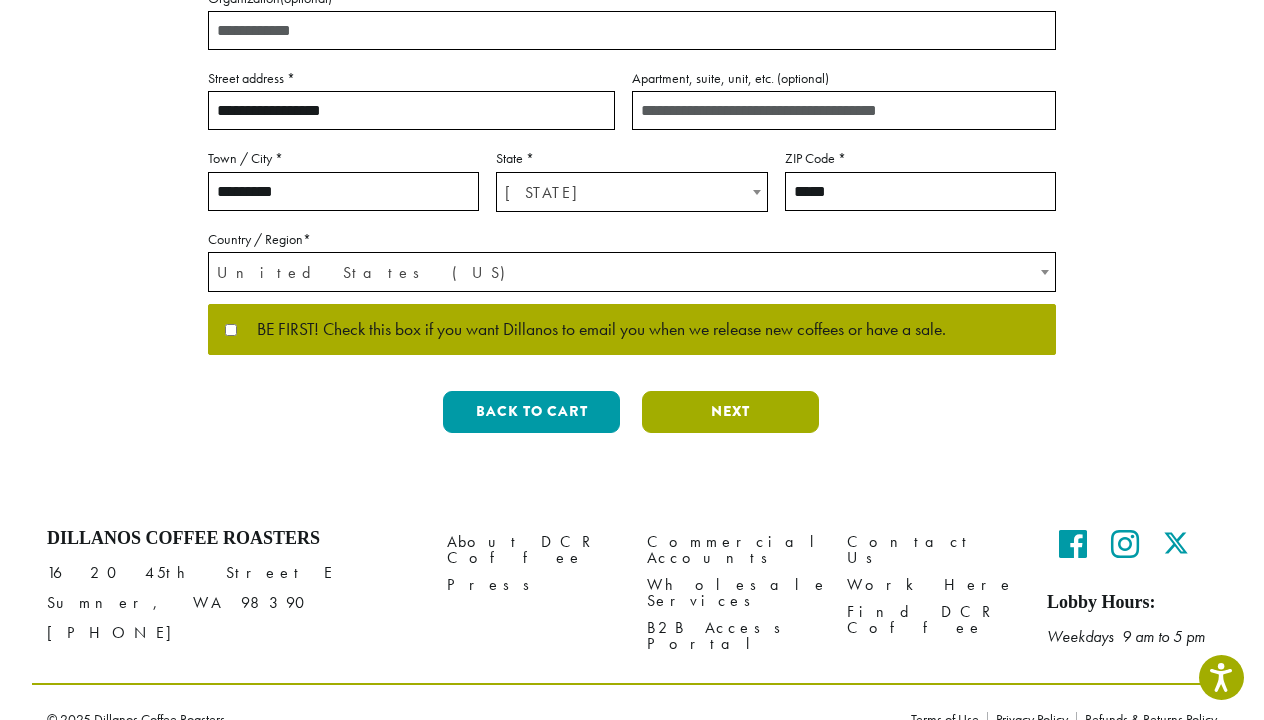 click on "Next" at bounding box center (730, 412) 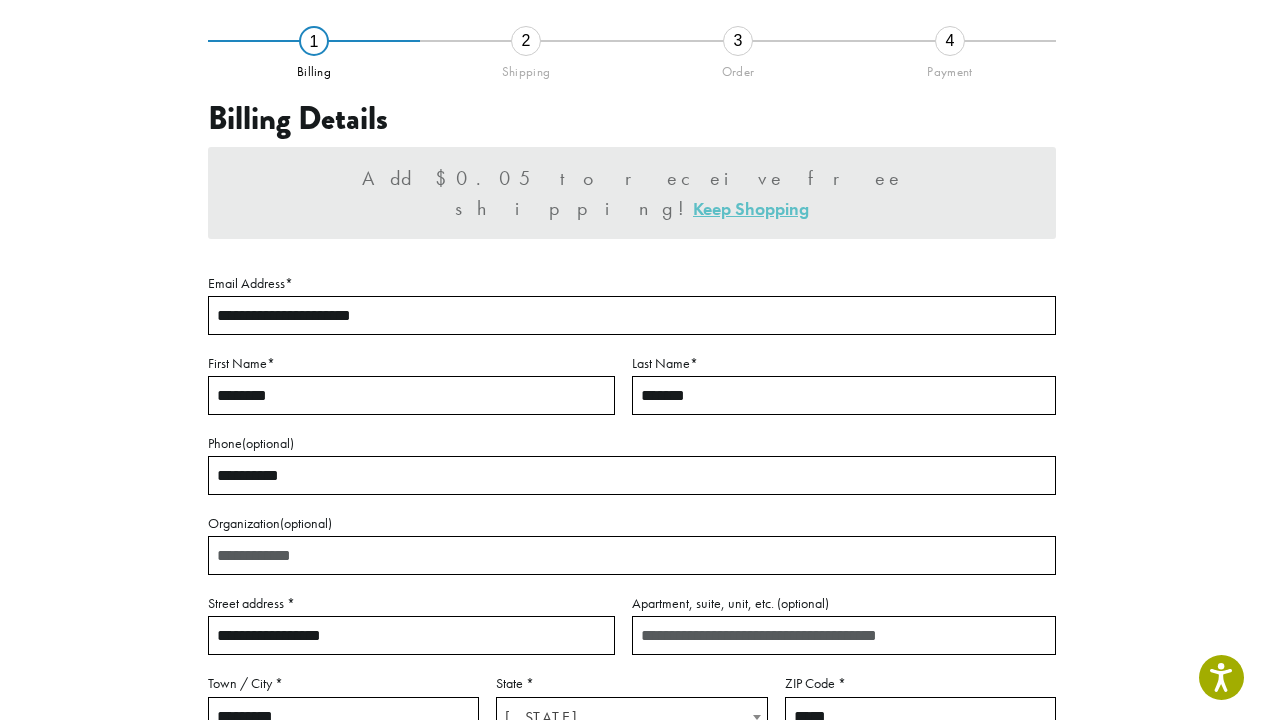 scroll, scrollTop: 114, scrollLeft: 0, axis: vertical 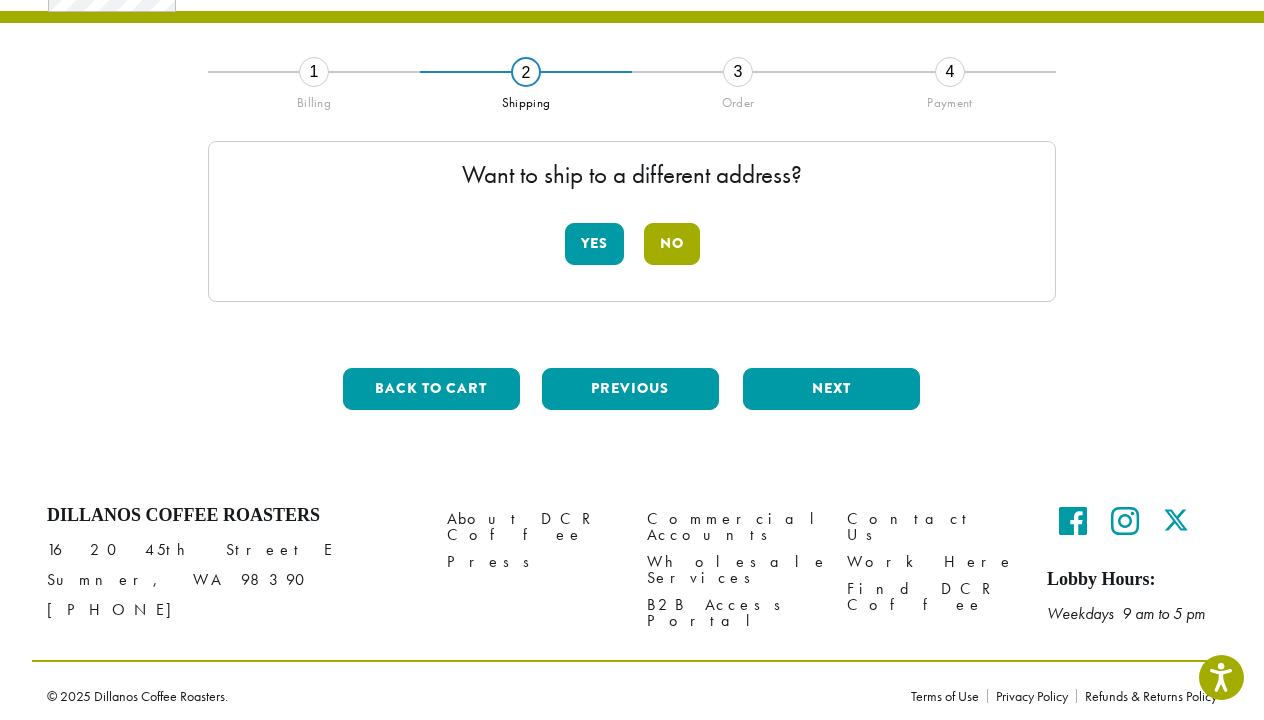 click on "No" at bounding box center [672, 244] 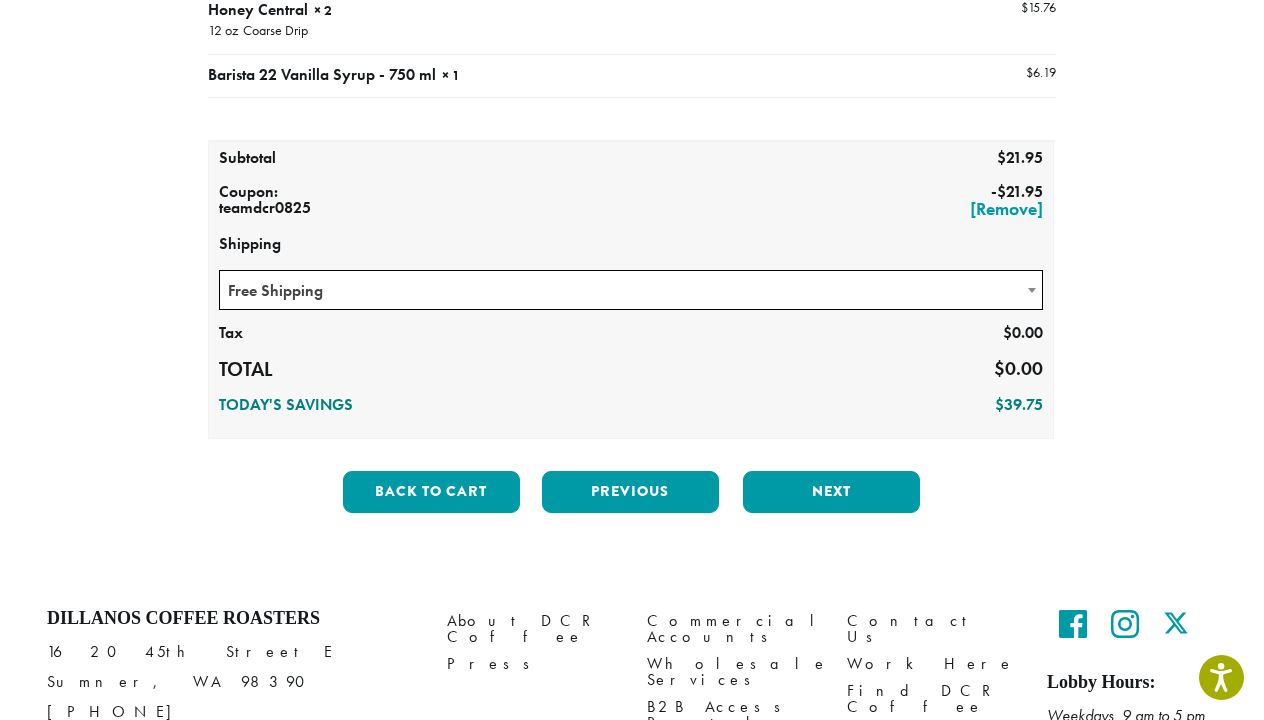 scroll, scrollTop: 318, scrollLeft: 0, axis: vertical 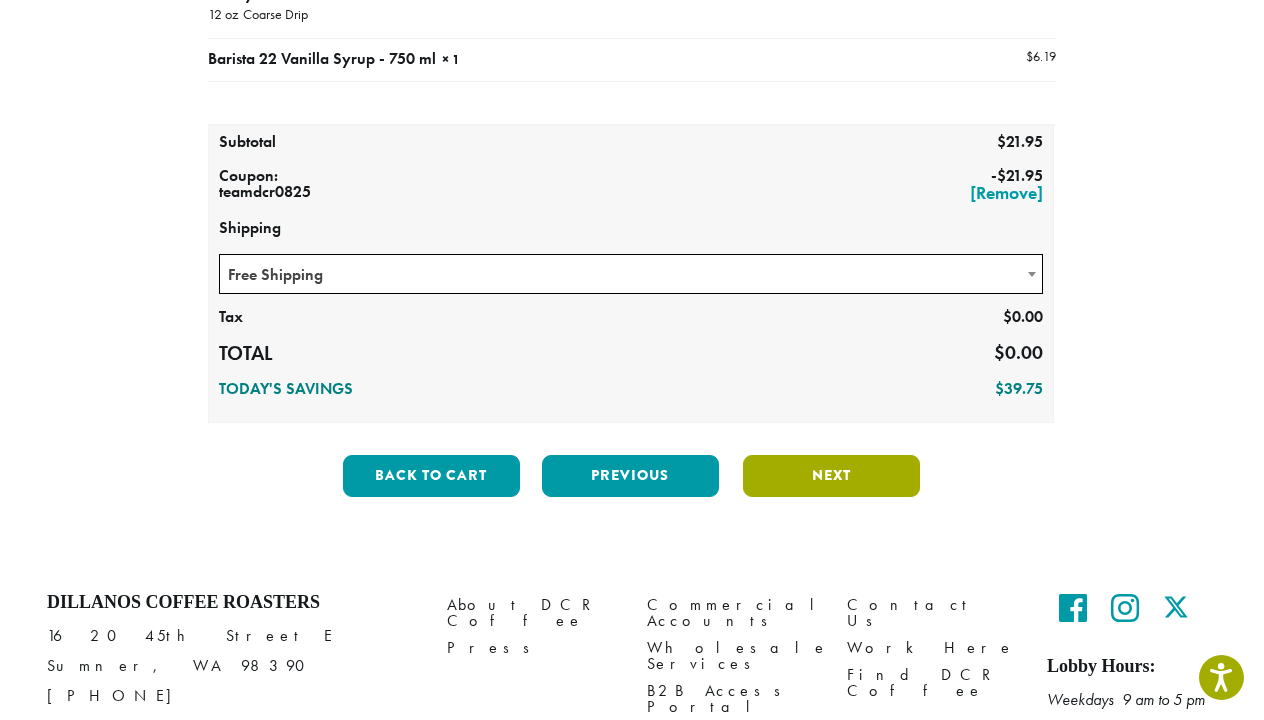 click on "Next" at bounding box center [831, 476] 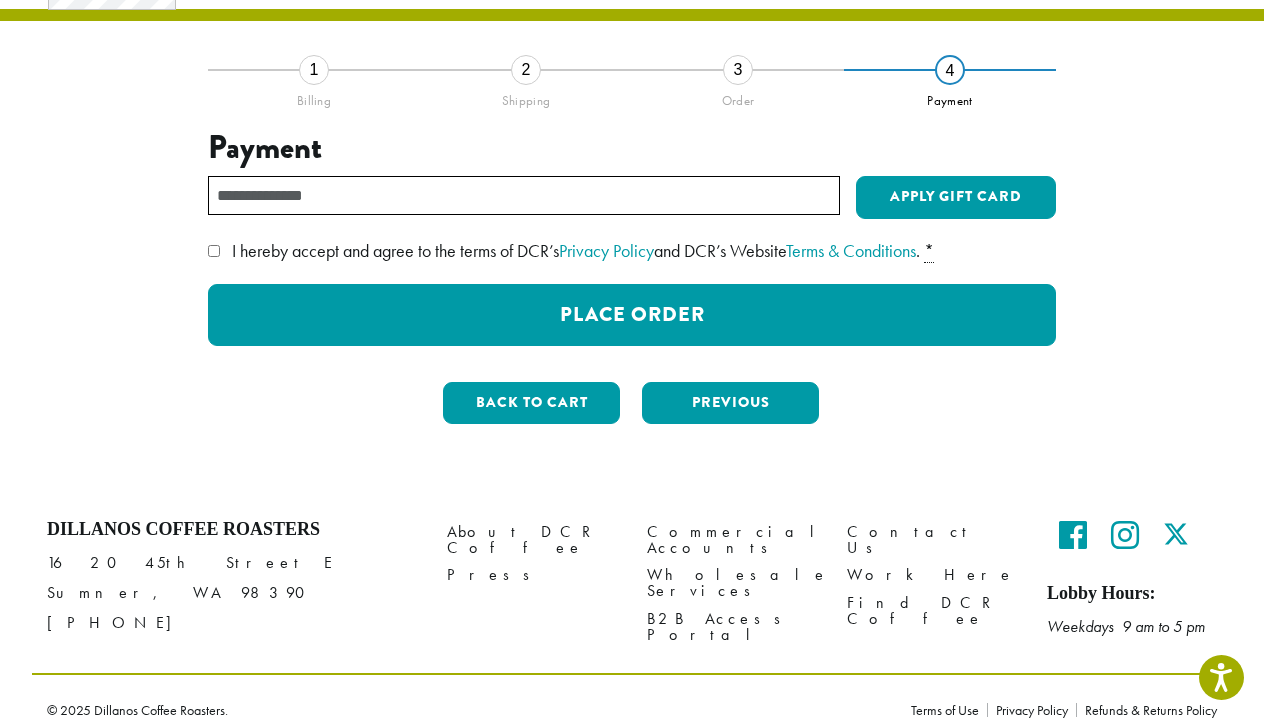 scroll, scrollTop: 114, scrollLeft: 0, axis: vertical 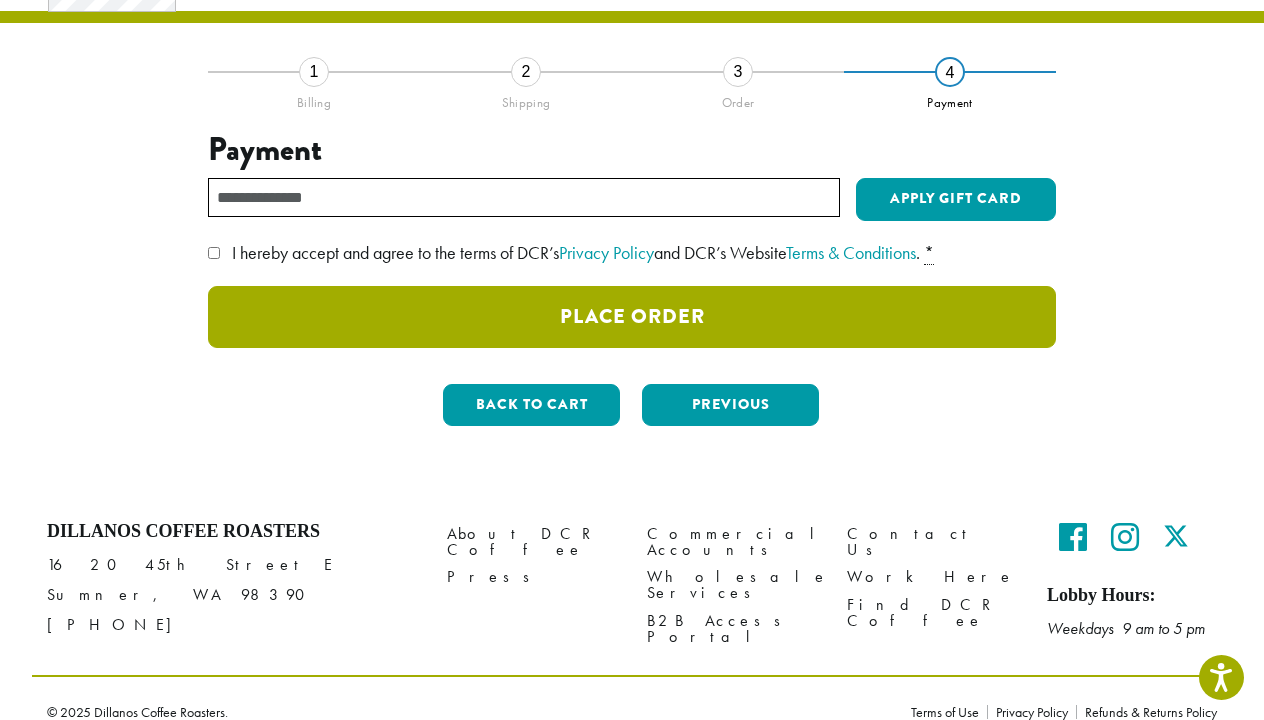 click on "Place Order" at bounding box center (632, 317) 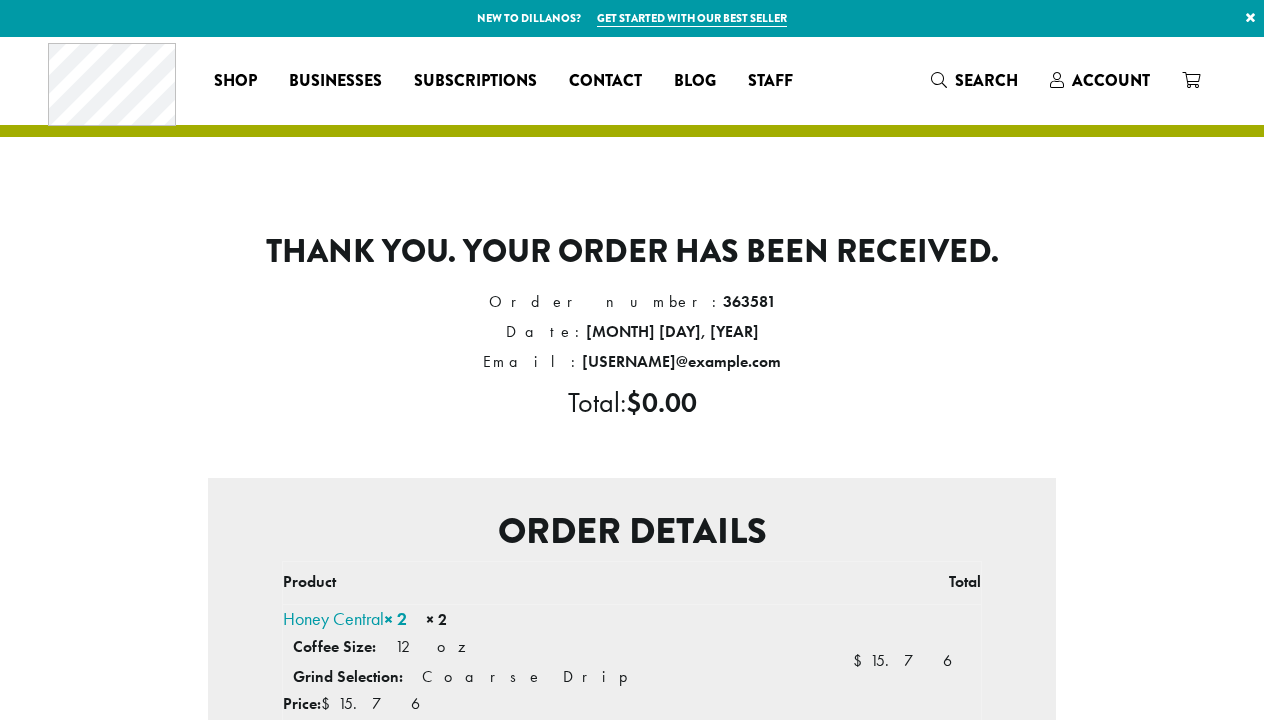 scroll, scrollTop: 0, scrollLeft: 0, axis: both 